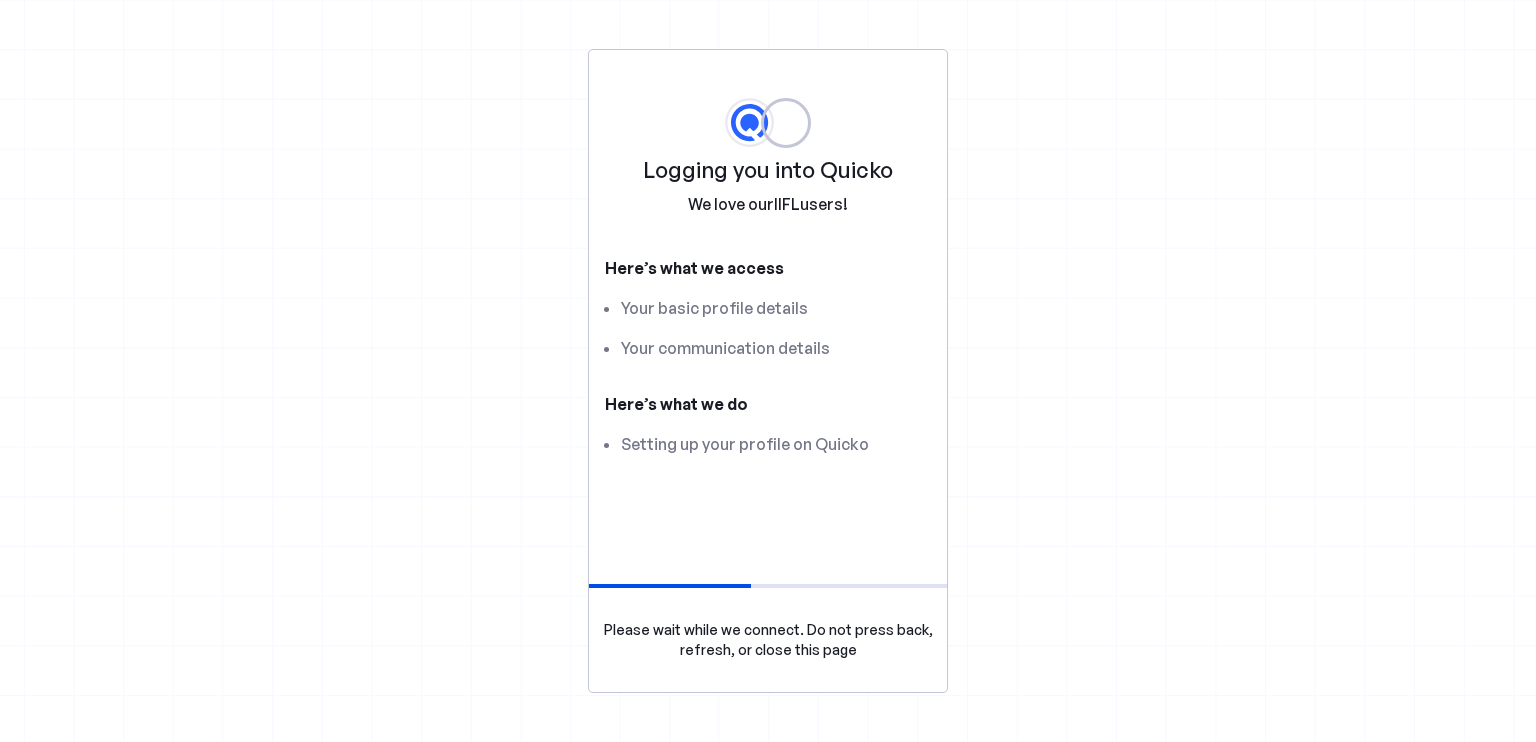 scroll, scrollTop: 0, scrollLeft: 0, axis: both 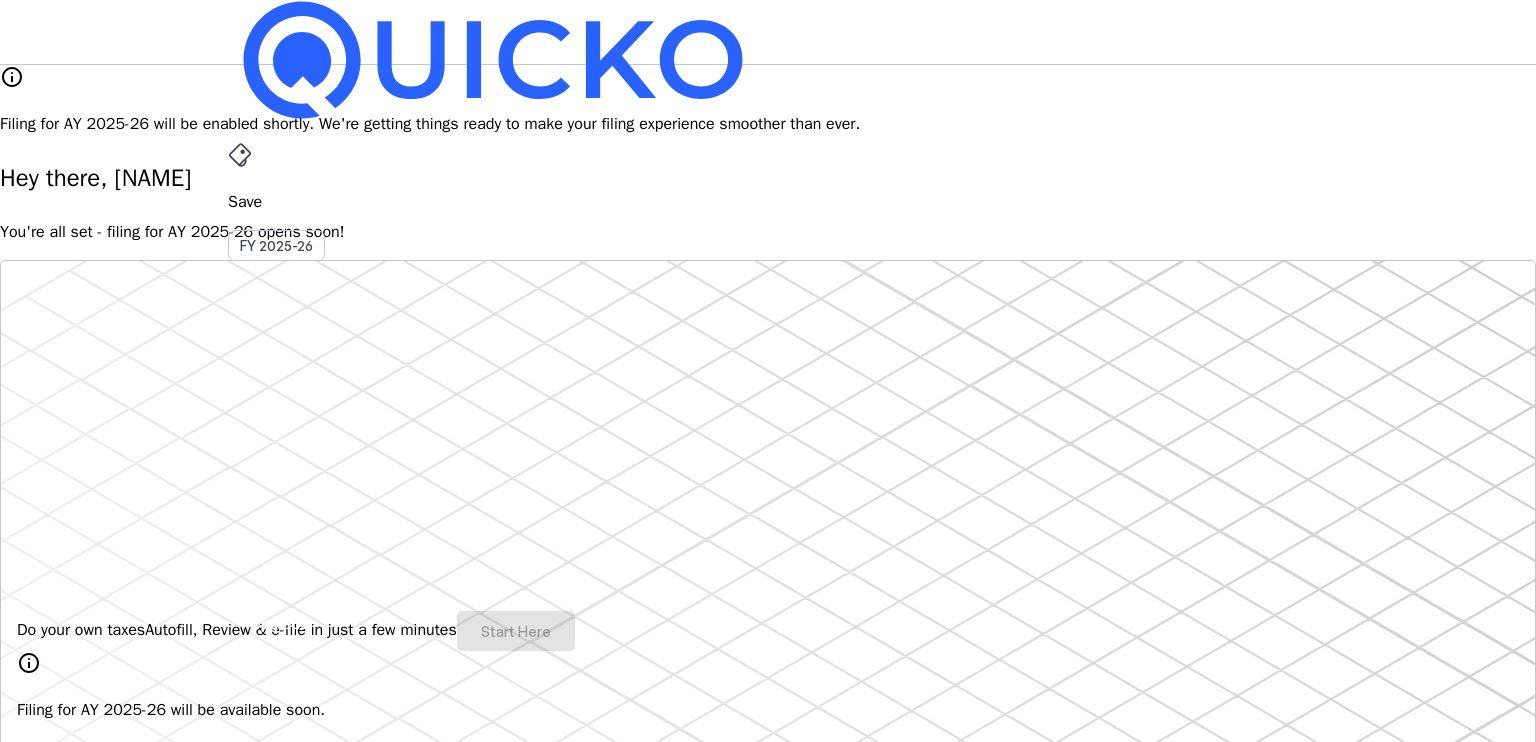 click on "Do your own taxes   Autofill, Review & e-file in just a few minutes   Start Here" at bounding box center (768, 631) 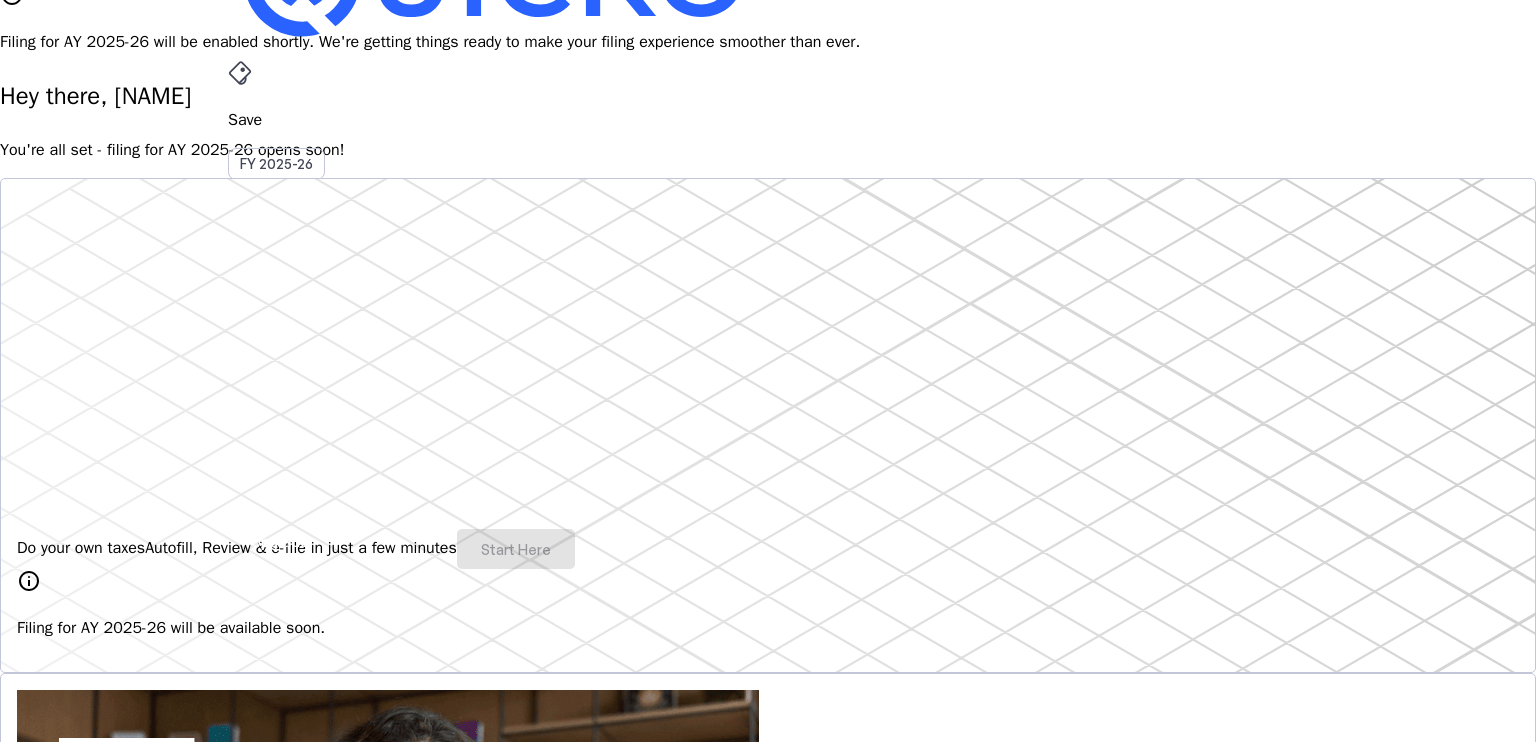 scroll, scrollTop: 0, scrollLeft: 0, axis: both 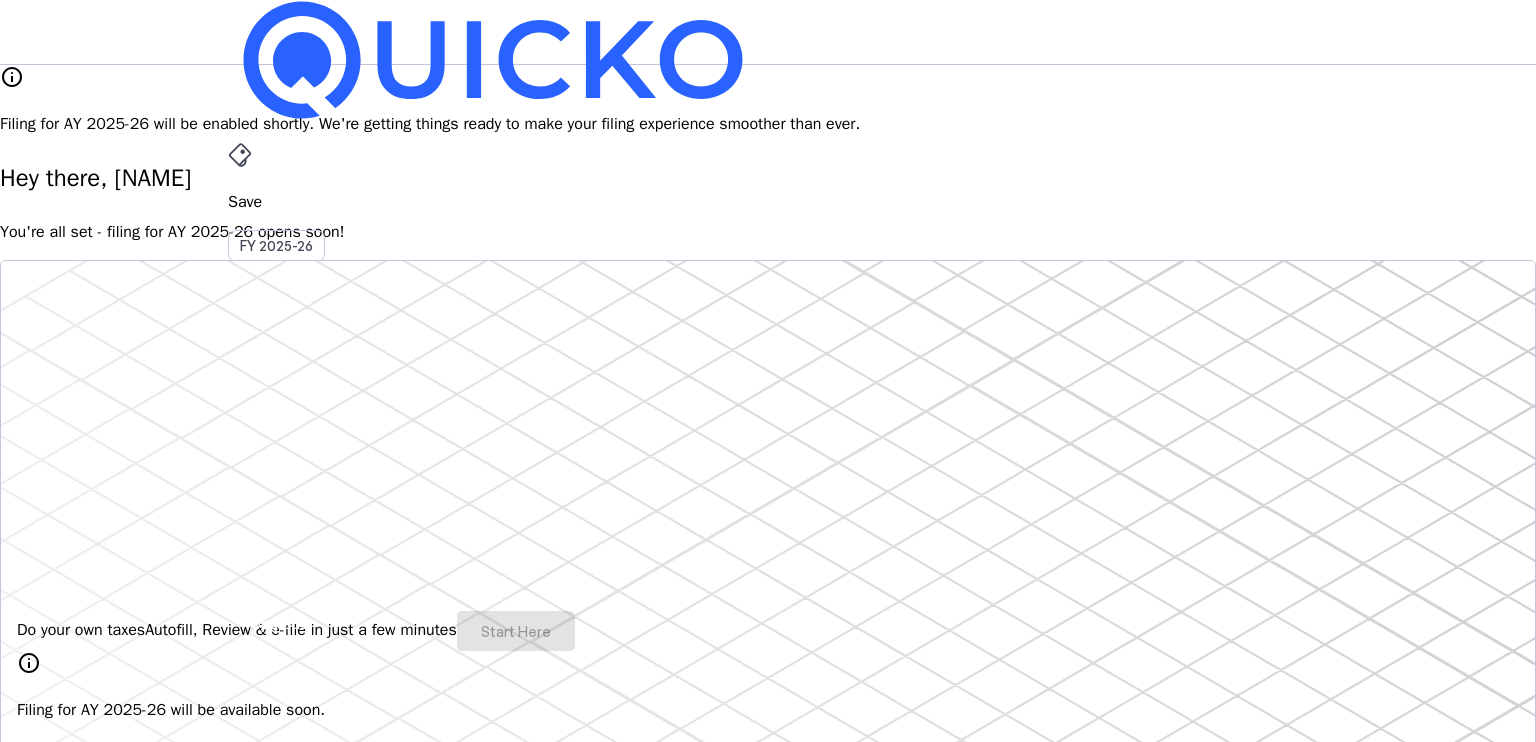 click on "arrow_drop_down" at bounding box center (240, 536) 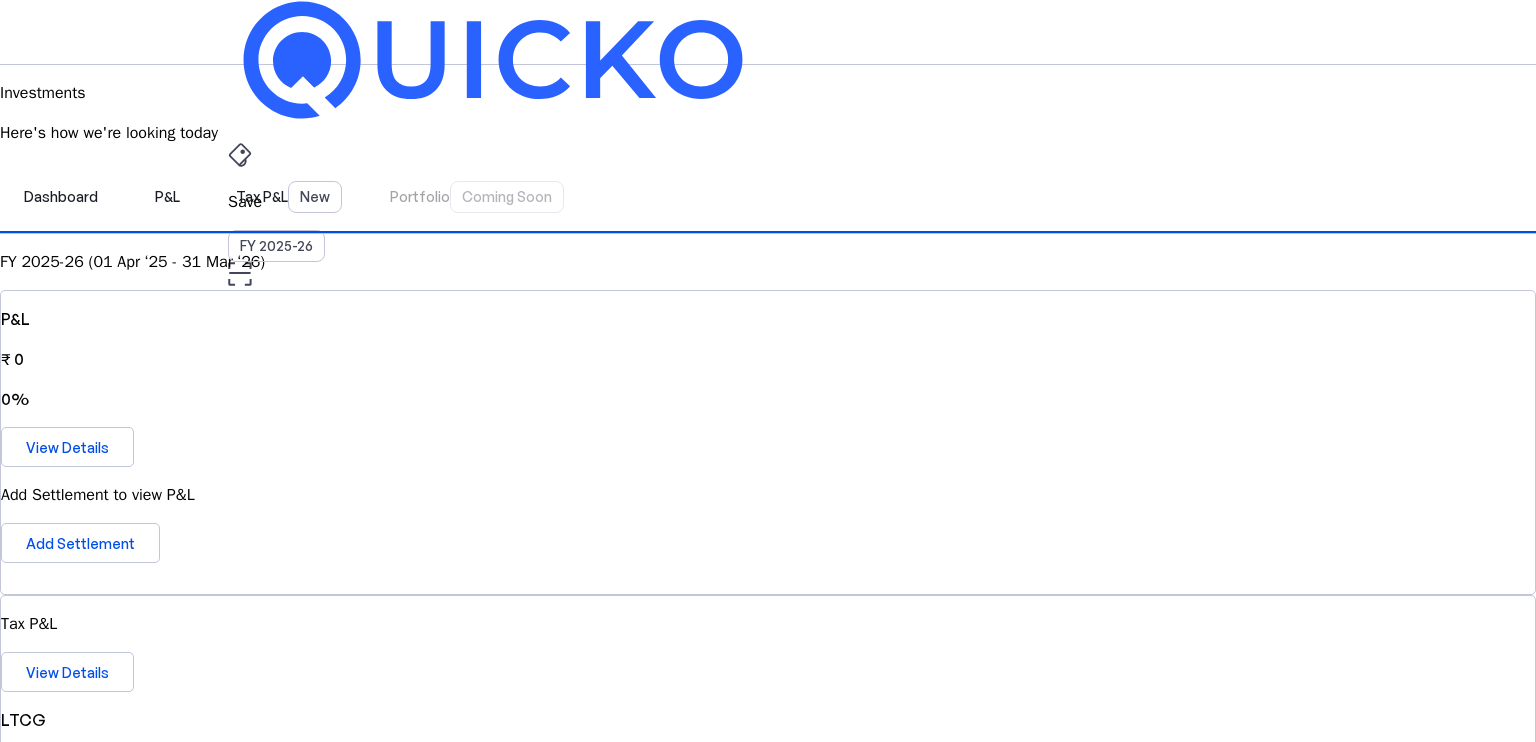 click at bounding box center [768, 1571] 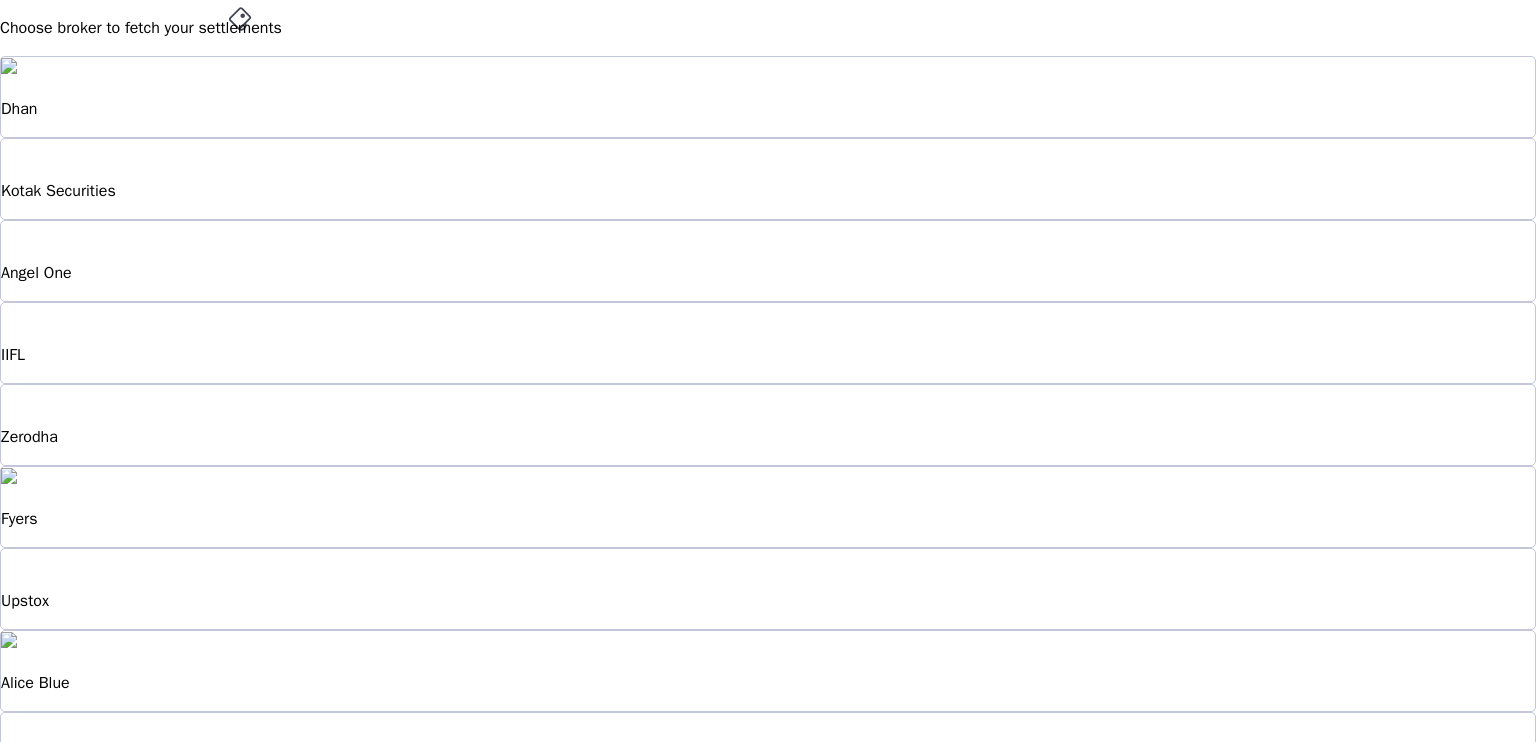 scroll, scrollTop: 0, scrollLeft: 0, axis: both 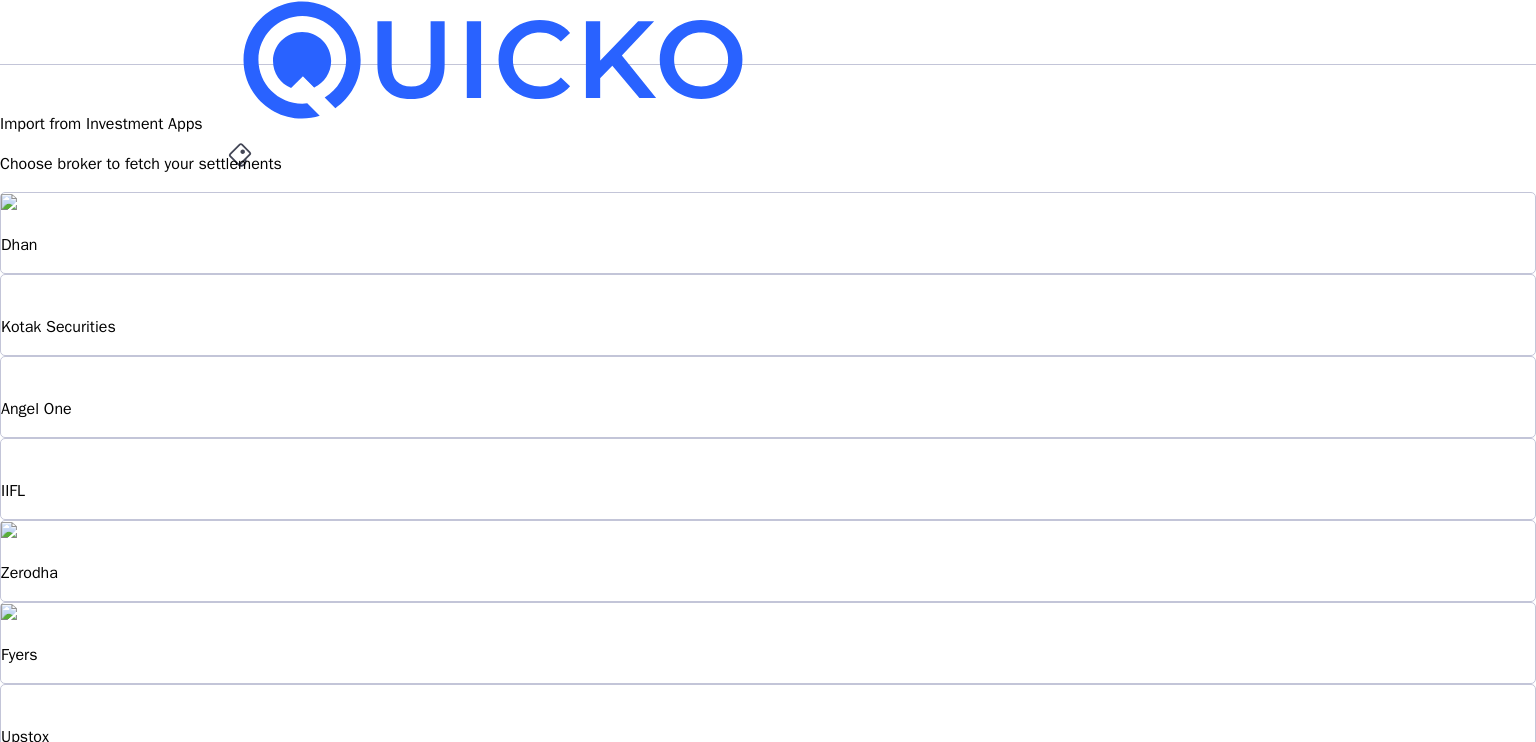 click on "IIFL" at bounding box center [768, 479] 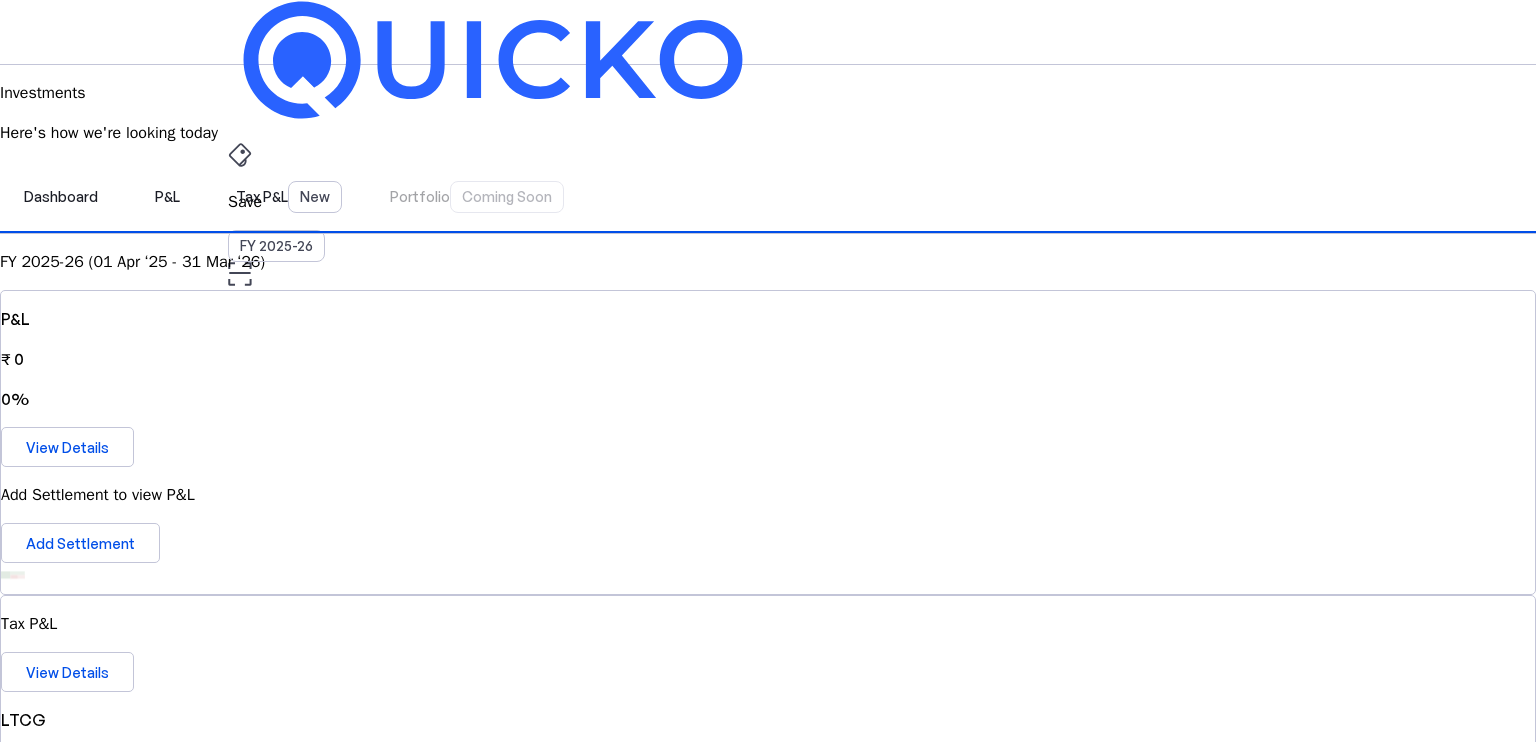 click on "Save FY [YEAR]-[YEAR]  Pay   File AY [YEAR]-[YEAR]  Investments  arrow_drop_down  HM   Upgrade  Investments Here's how we're looking today  Dashboard   P&L   Tax P&L  New  Portfolio  Coming Soon FY [YEAR]-[YEAR] ([DATE] ‘[YEAR] - [DATE] ‘[YEAR]) P&L ₹ 0 0% View Details Add Settlement to view P&L Add Settlement Tax P&L View Details LTCG ₹ 0 STCG ₹ 0 Intraday ₹ 0 F&O ₹ 0 Settlements 0 No Settlements Added Add Settlement category Investment Accounts Share your aggregate P&L and Portfolio for them to help you gain some actionable insights! IIFL [ACCOUNT_NUMBER] add  Connect Account  download_file  Coming soon  Download reports Get your aggregate P&L details all laid out in a uniform, readable and clean document download_file  Download  supervised_user_circle  Coming soon  Share with your accountant Share your aggregate P&L and Portfolio for them to help you gain some actionable insights! settings  Manage Access  © Quicko Infosoft Private Limited Built with favorite from [CITY]" at bounding box center [768, 1120] 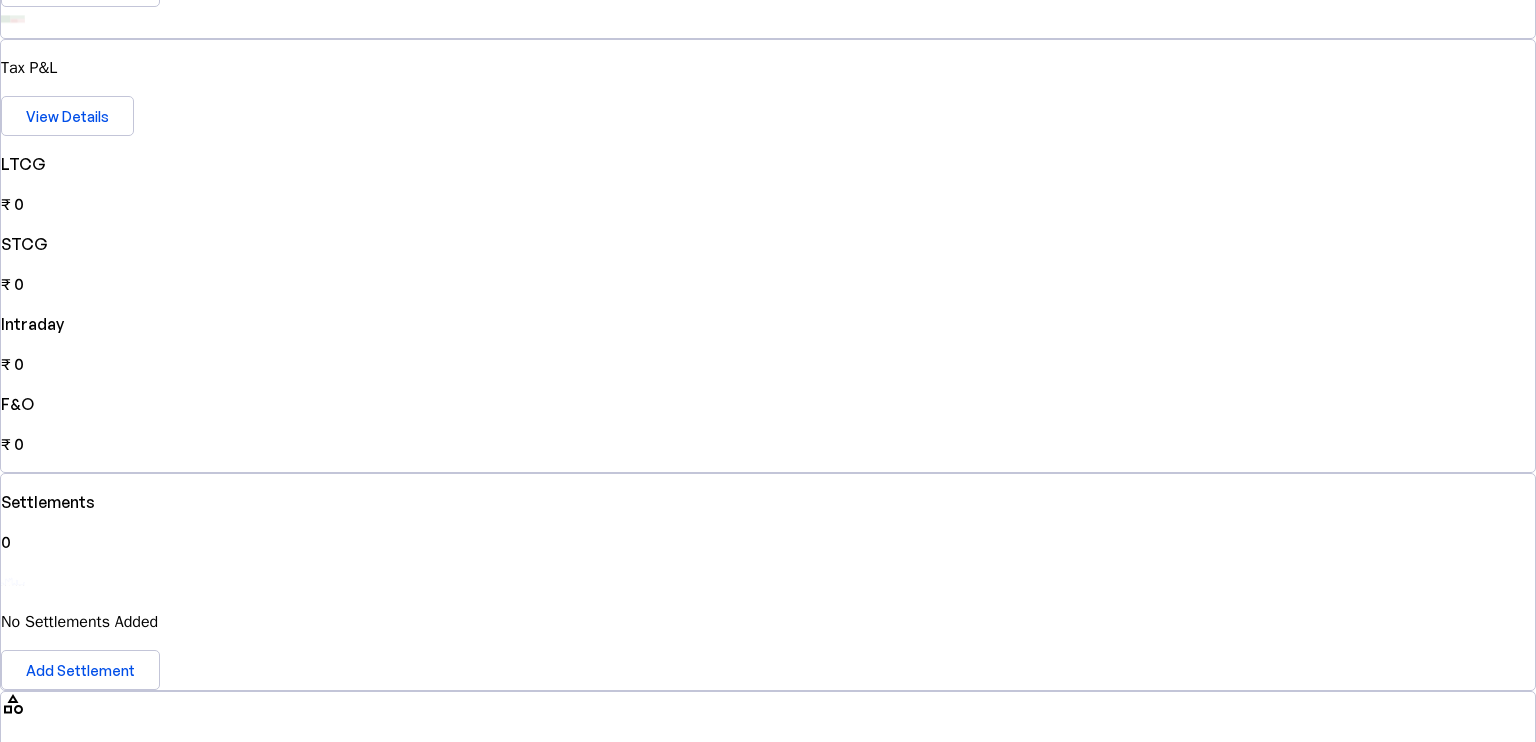 scroll, scrollTop: 560, scrollLeft: 0, axis: vertical 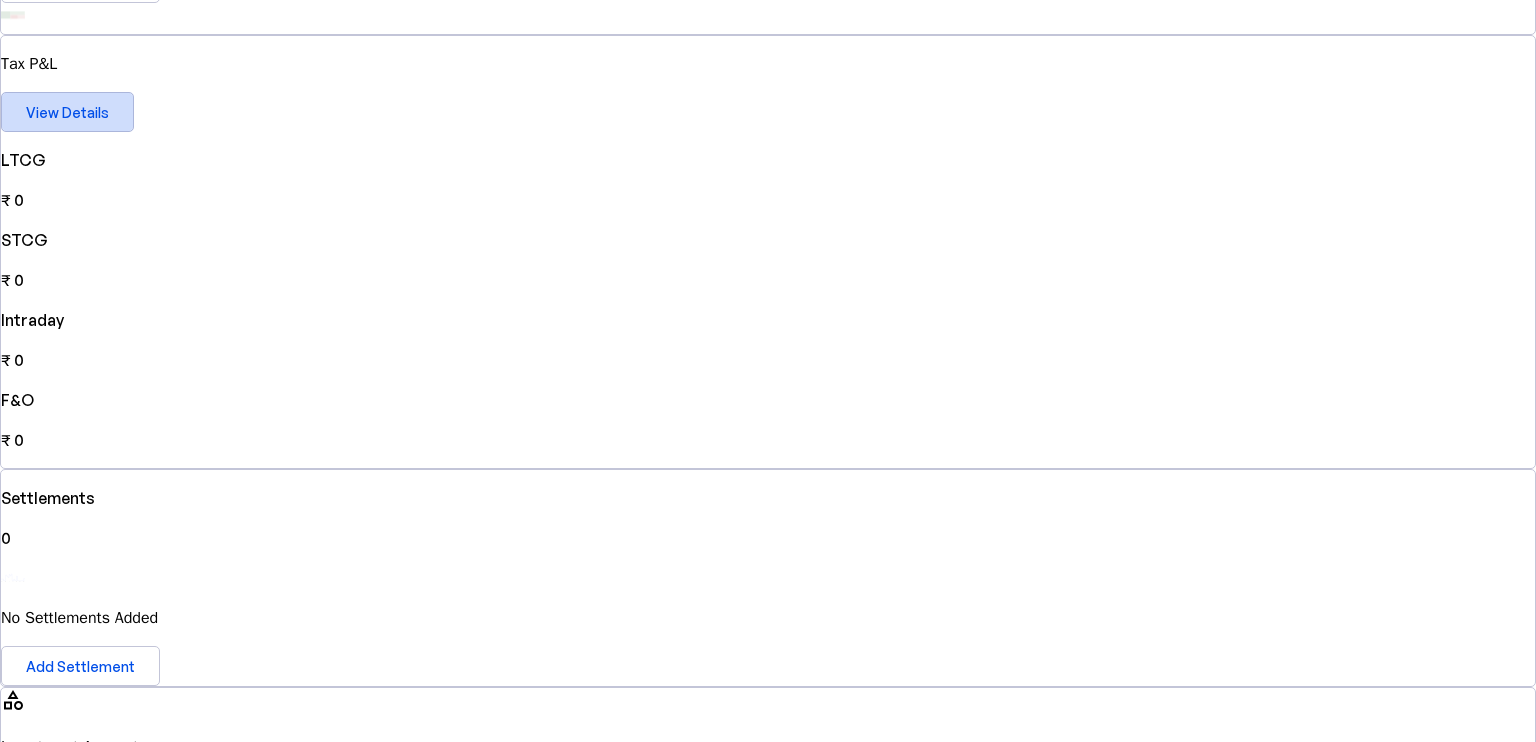 click on "View Details" at bounding box center (67, 112) 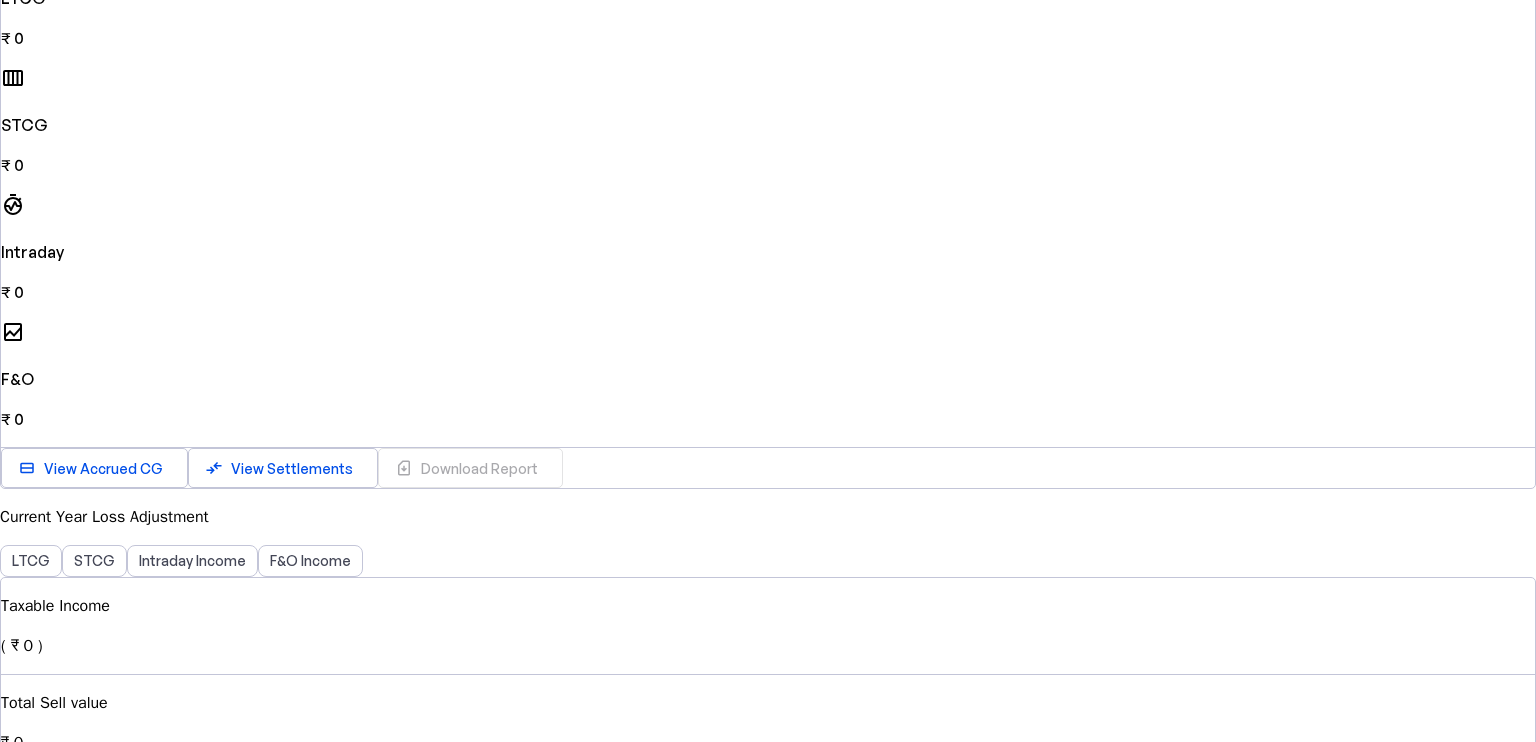 scroll, scrollTop: 0, scrollLeft: 0, axis: both 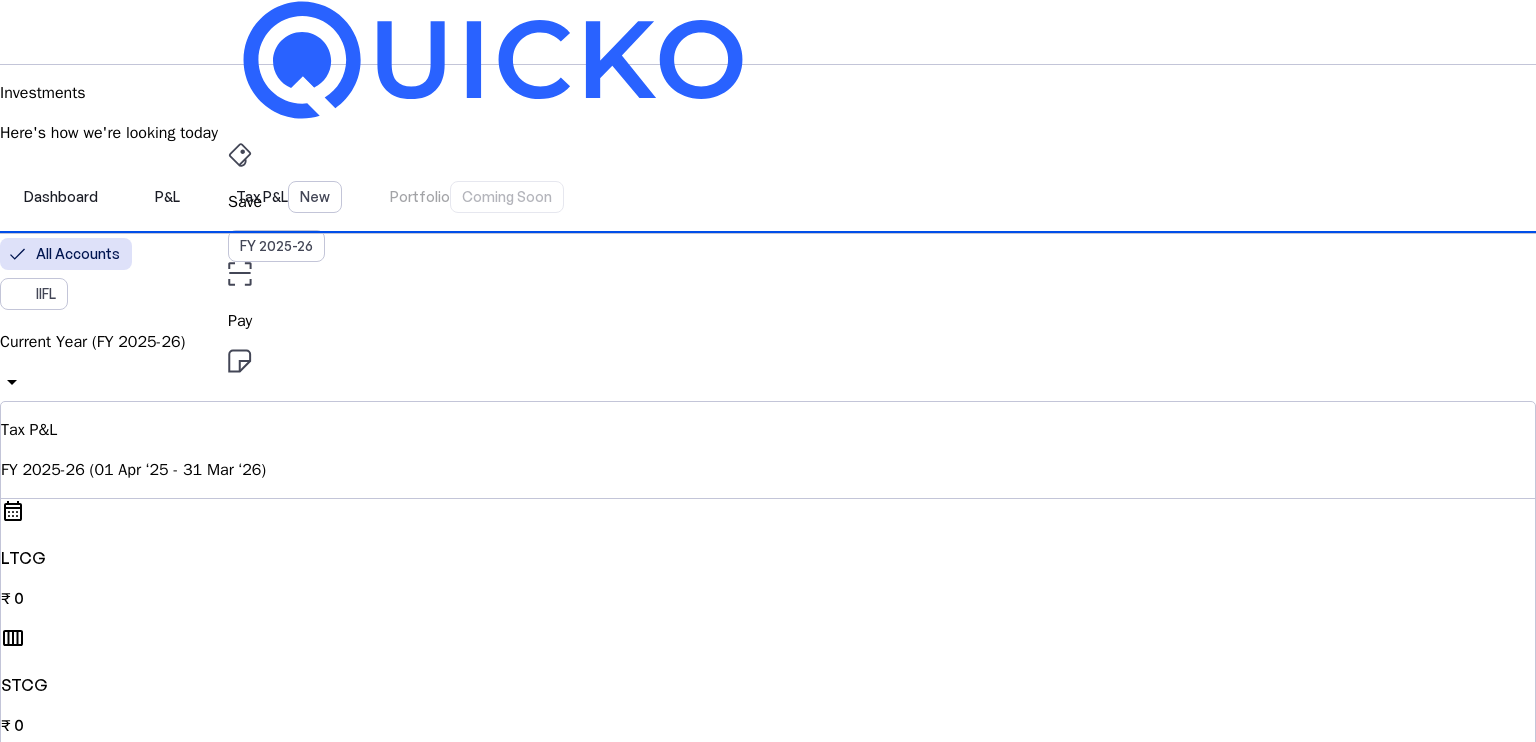 click on "arrow_drop_down" at bounding box center (12, 382) 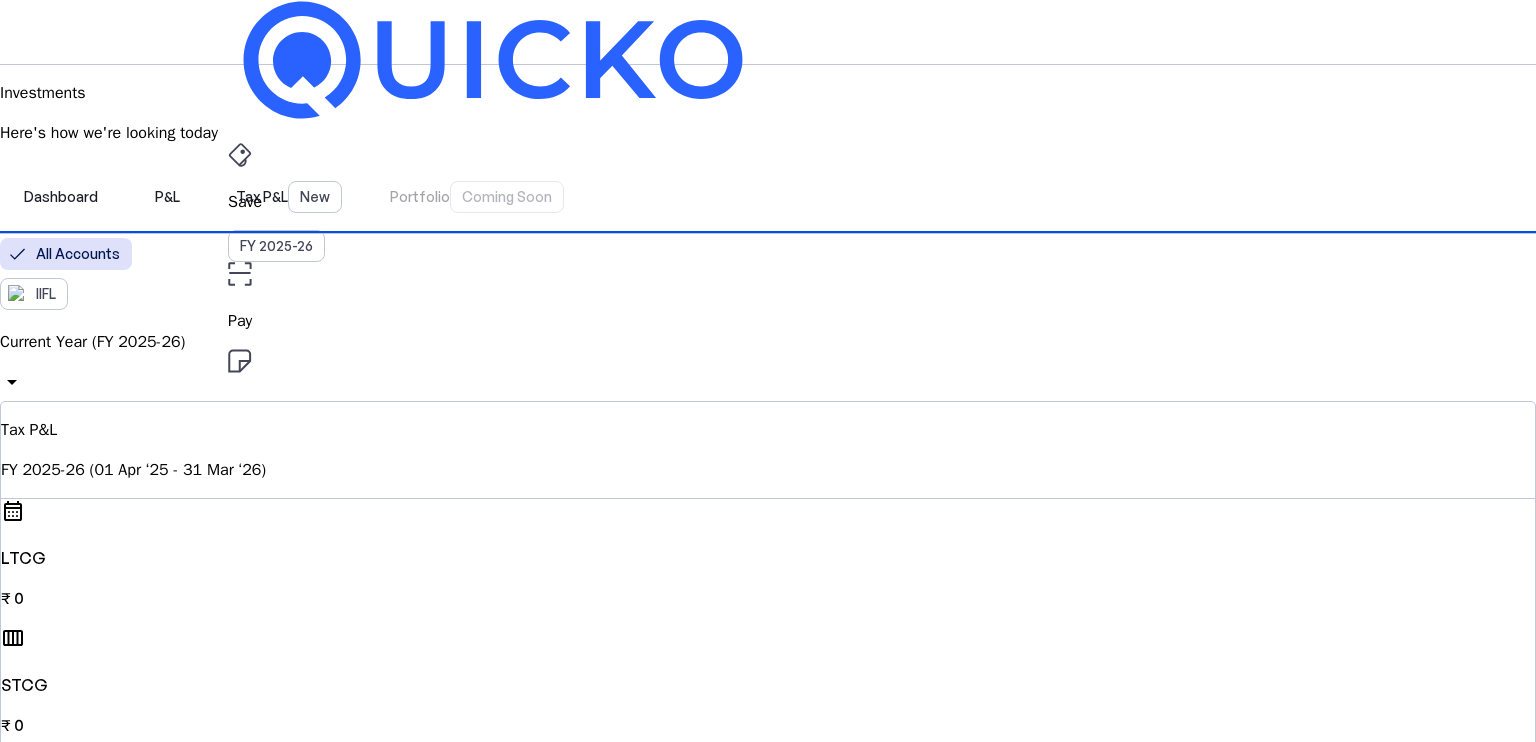 click on "Previous Year (FY 2024-25)" at bounding box center (140, 2826) 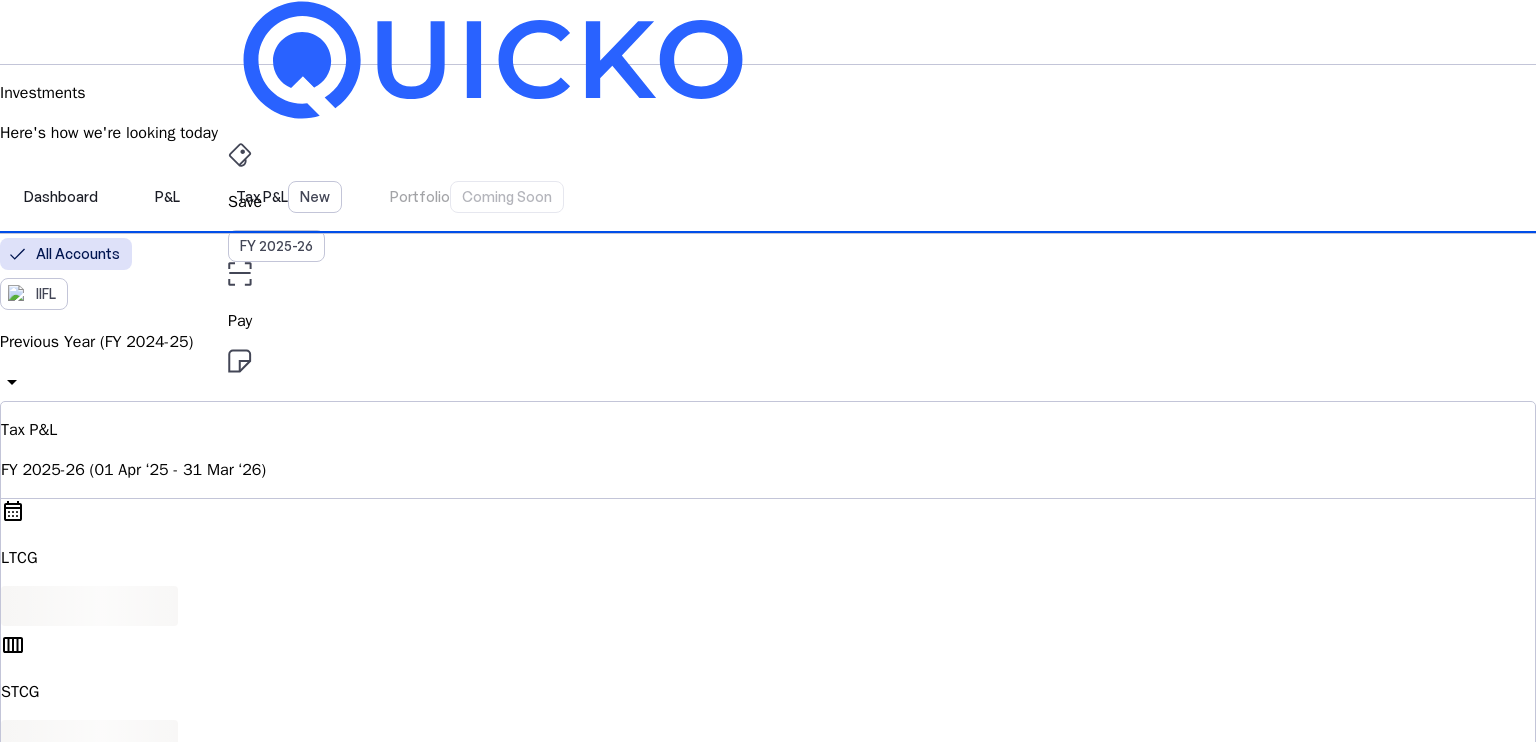click on "Tax P&L FY 2025-26 (01 Apr ‘25 - 31 Mar ‘26)" at bounding box center [768, 450] 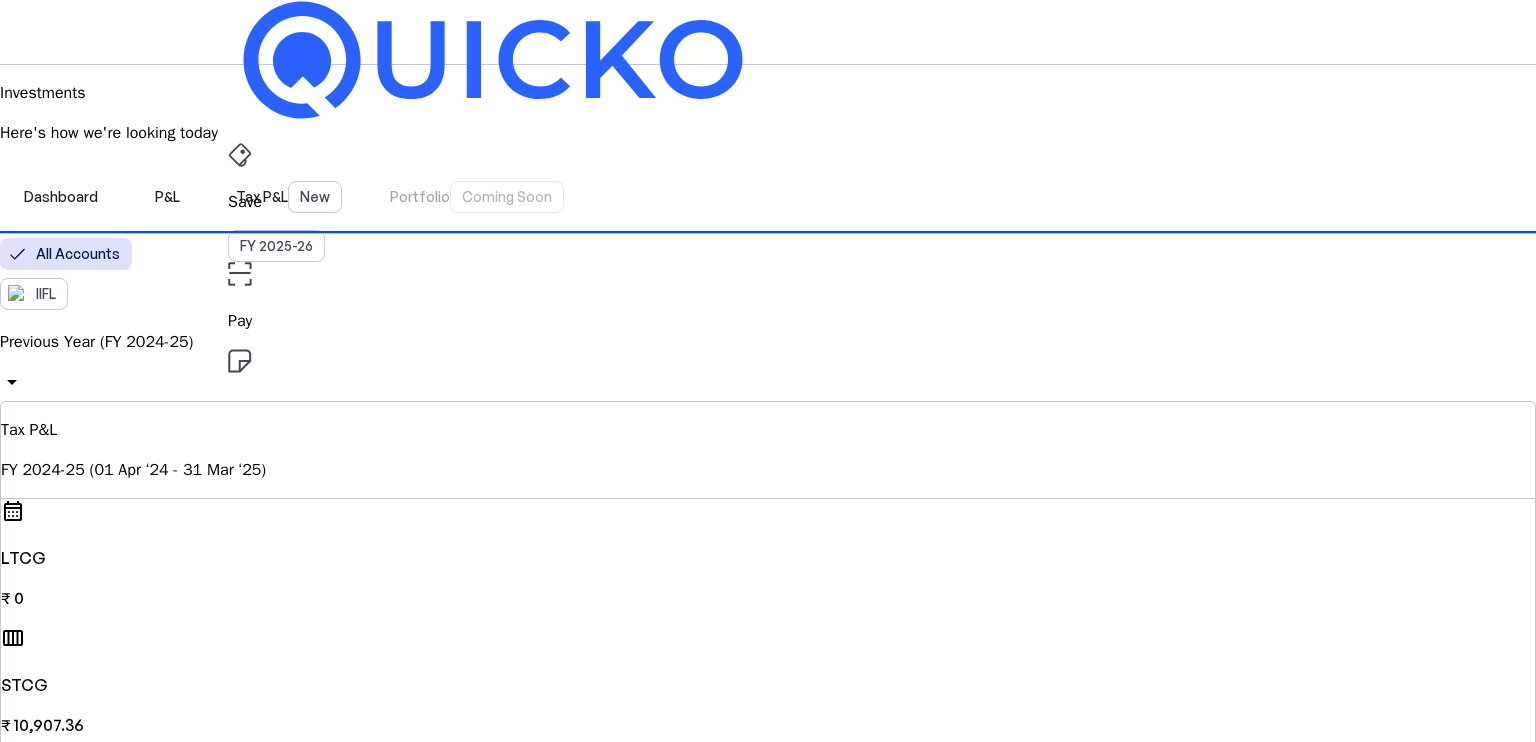 click on "Save FY [YEAR]-[YEAR]  Pay   File AY [YEAR]-[YEAR]  Investments  arrow_drop_down  HM   Upgrade  Investments Here's how we're looking today  Dashboard   P&L   Tax P&L  New  Portfolio  Coming Soon All Accounts  IIFL   Previous Year (FY [YEAR]-[YEAR])   arrow_drop_down  Tax P&L FY [YEAR]-[YEAR] ([DATE] ‘[YEAR] - [DATE] ‘[YEAR]) calendar_month LTCG ₹ 0 calendar_view_week STCG ₹ [AMOUNT] avg_time Intraday ₹ 0 bid_landscape F&O ₹ [AMOUNT] view_stream  View Accrued CG  compare_arrows  View Settlements  sim_card_download  Download Report  Current Year Loss Adjustment LTCG STCG Intraday Income F&O Income Taxable Income ( ₹ 0 ) Total Sell value ₹ 0  Cost Of Acquisition ₹ 0 Cost Of Improvement ₹ 0  Transfer Expenses ₹ 0  Loss Set-Off  Long Term Capital Loss  ₹ 0   Short Term Capital Loss  ₹ 0   Intraday Loss  ₹ 0  F&O Loss  ₹ 0 Net Taxable Income ₹ 0 Short Term Capital Gains F&O Loss Adjusted Net Taxable Income Incomes Adjusted Future Option Loss STCG Adjusted Losses Adjusted LTCG Loss Adjustment Net Tax P&L ₹ [AMOUNT]" at bounding box center (768, 2340) 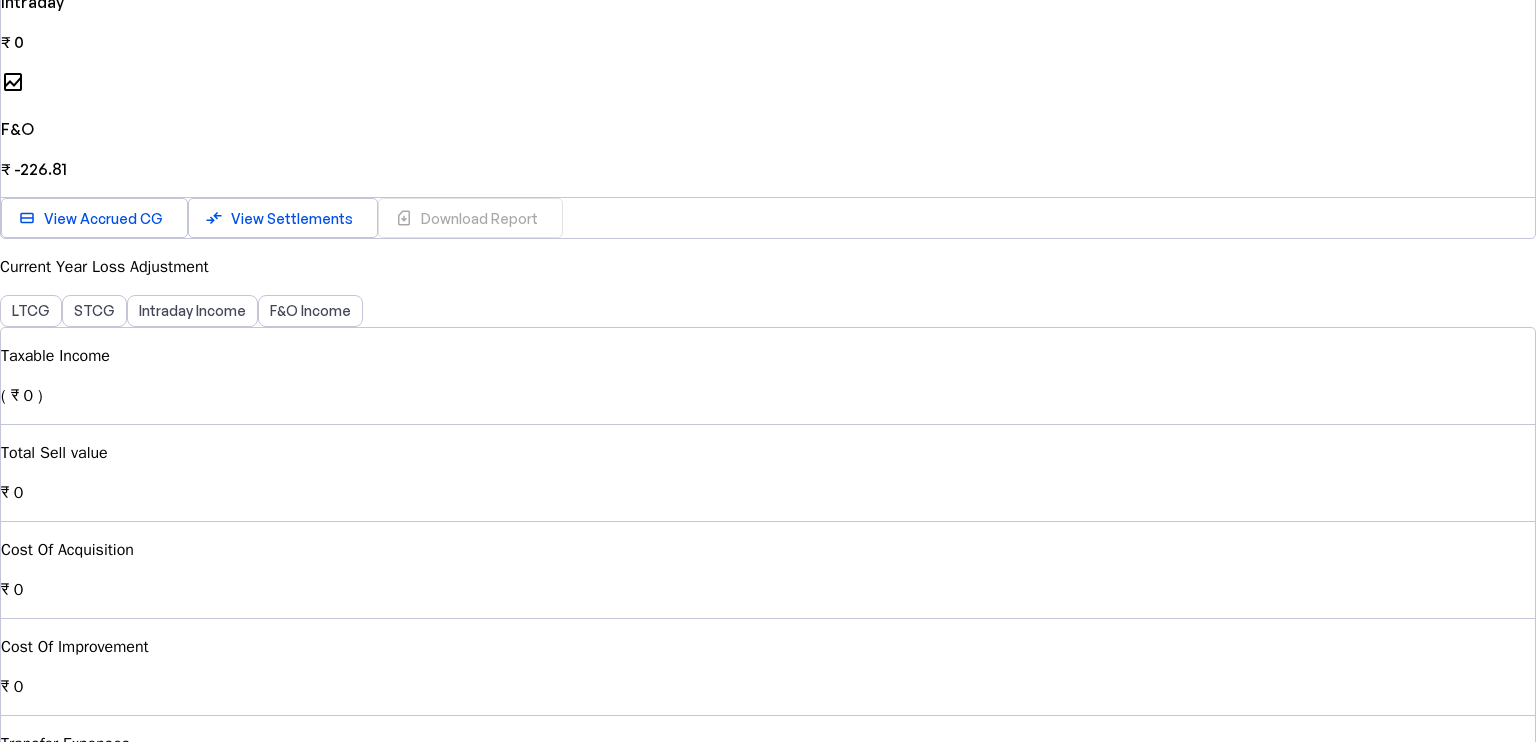scroll, scrollTop: 801, scrollLeft: 0, axis: vertical 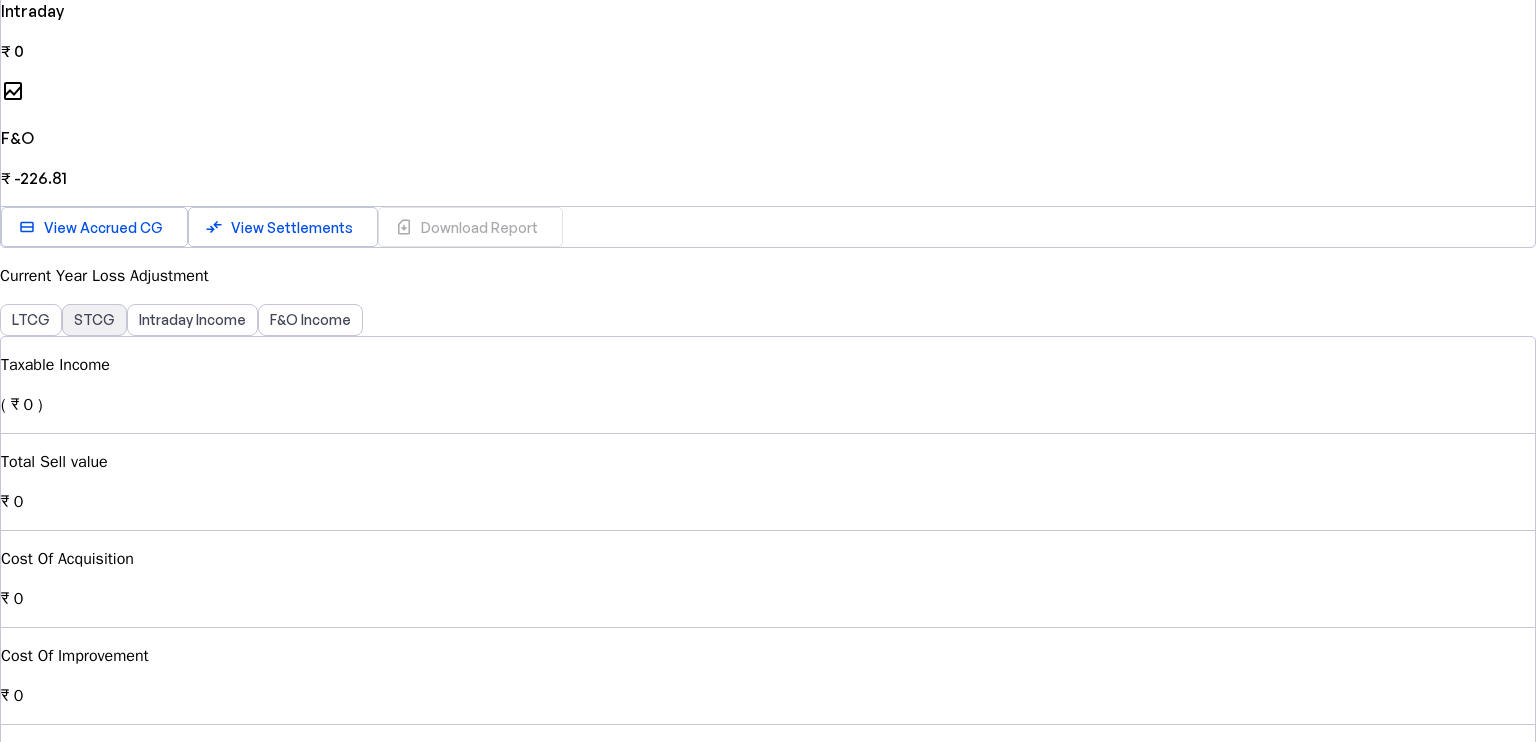 click on "STCG" at bounding box center (94, 320) 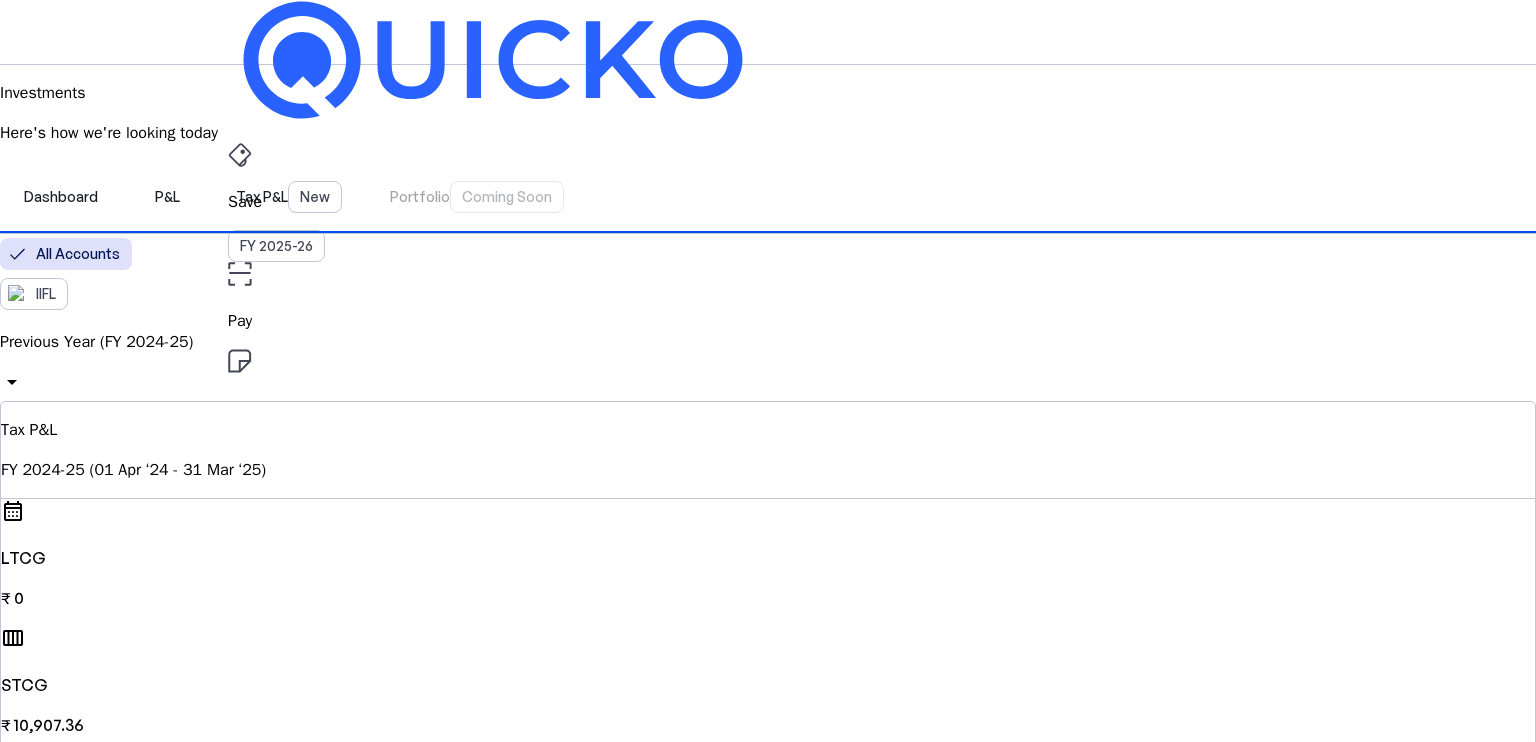 scroll, scrollTop: 0, scrollLeft: 0, axis: both 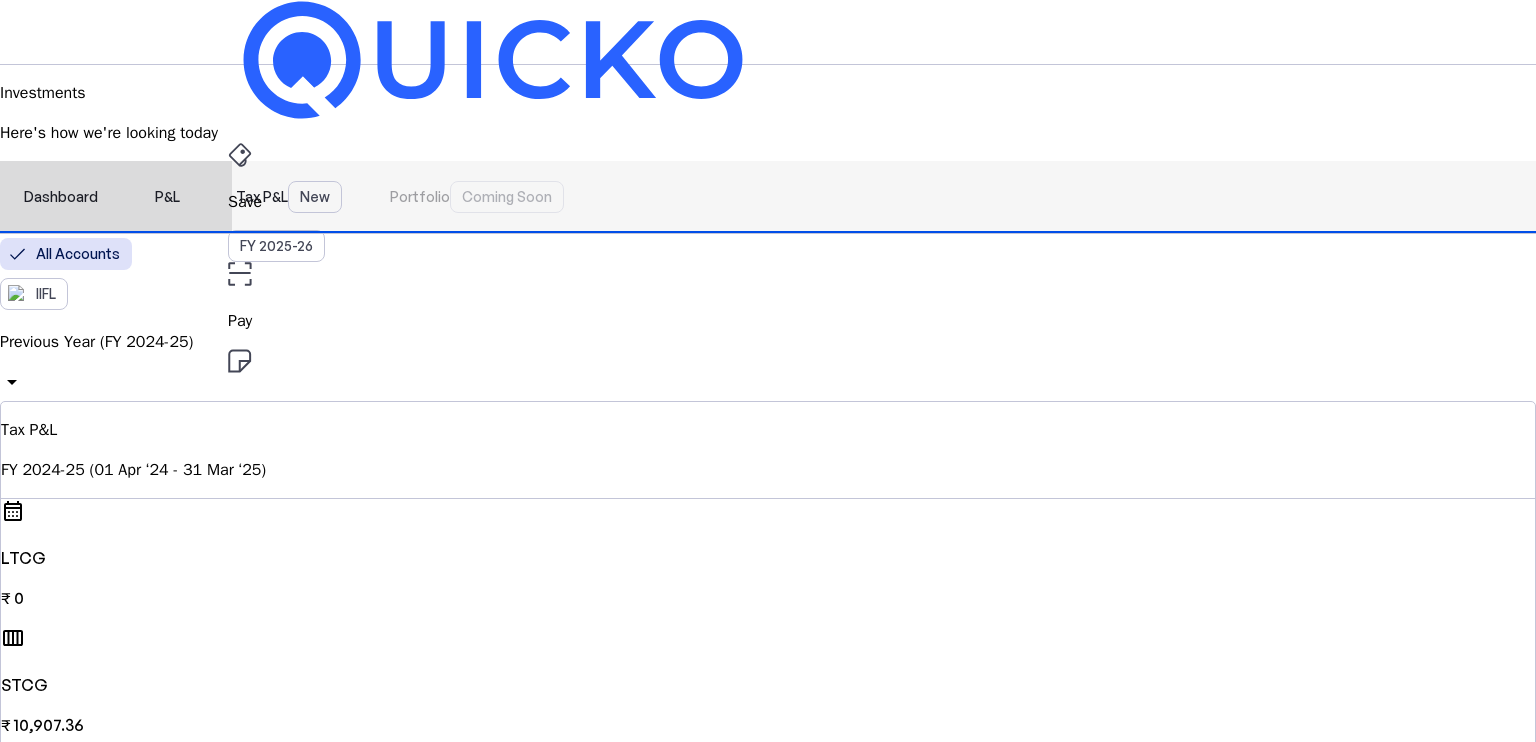 click on "P&L" at bounding box center (167, 197) 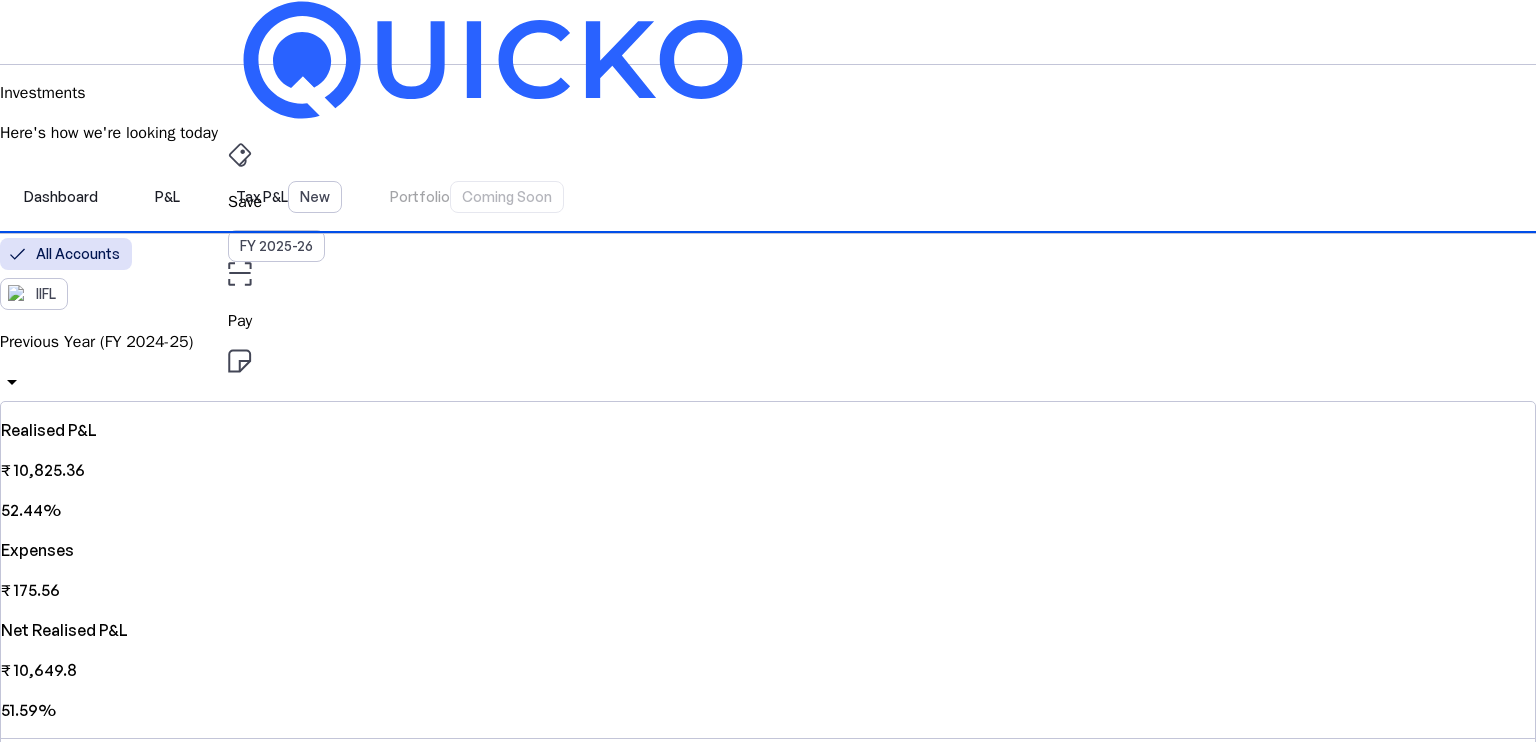 click on "Save FY [YEAR]-[YEAR]  Pay   File AY [YEAR]-[YEAR]  Investments  arrow_drop_down  HM   Upgrade  Investments Here's how we're looking today  Dashboard   P&L   Tax P&L  New  Portfolio  Coming Soon All Accounts  IIFL   Previous Year (FY [YEAR]-[YEAR])   arrow_drop_down  Realised P&L ₹ [AMOUNT] [PERCENTAGE]% Expenses ₹ [AMOUNT] Net Realised P&L ₹ [AMOUNT] [PERCENTAGE]% FY [YEAR]-[YEAR] ([DATE] ‘[YEAR] - [DATE] ‘[YEAR]) [MONTH] [MONTH] [MONTH] [MONTH] [MONTH] [MONTH] [MONTH] [MONTH] [MONTH] [MONTH] [MONTH] [MONTH] [MONTH] [MONTH] [MONTH] [MONTH] [MONTH] [MONTH] [MONTH] [MONTH] [MONTH] [MONTH] [MONTH] [MONTH] [MONTH] [MONTH] [MONTH] [MONTH] [MONTH] [MONTH] [MONTH] ₹0 on [DATE] '[YEAR] ₹0 on [DATE] '[YEAR] ₹0 on [DATE] '[YEAR] ₹0 on [DATE] '[YEAR] ₹0 on [DATE] '[YEAR] ₹0 on [DATE] '[YEAR] ₹0 on [DATE] '[YEAR] ₹0 on [DATE] '[YEAR] ₹0 on [DATE] '[YEAR] ₹0 on [DATE] '[YEAR] ₹0 on [DATE] '[YEAR] ₹0 on [DATE] '[YEAR] ₹0 on [DATE] '[YEAR] ₹0 on [DATE] '[YEAR] ₹0 on [DATE] '[YEAR] ₹0 on [DATE] '[YEAR] ₹0 on [DATE] '[YEAR] ₹0 on [DATE] '[YEAR] ₹0 on [DATE] '[YEAR] ₹0 on [DATE] '[YEAR] ₹0 on [DATE] '[YEAR] ₹0 on [DATE] '[YEAR] ₹0 on [DATE] '[YEAR] ₹0 on [DATE] '[YEAR] ₹0 on [DATE] '[YEAR] ₹0 on [DATE] '[YEAR] ₹0 on [DATE] '[YEAR] ₹0 on [DATE] '[YEAR] ₹0 on [DATE] '[YEAR] ₹0 on [DATE] '[YEAR] ₹0 on [DATE] '[YEAR] compare_arrows" at bounding box center (768, 1844) 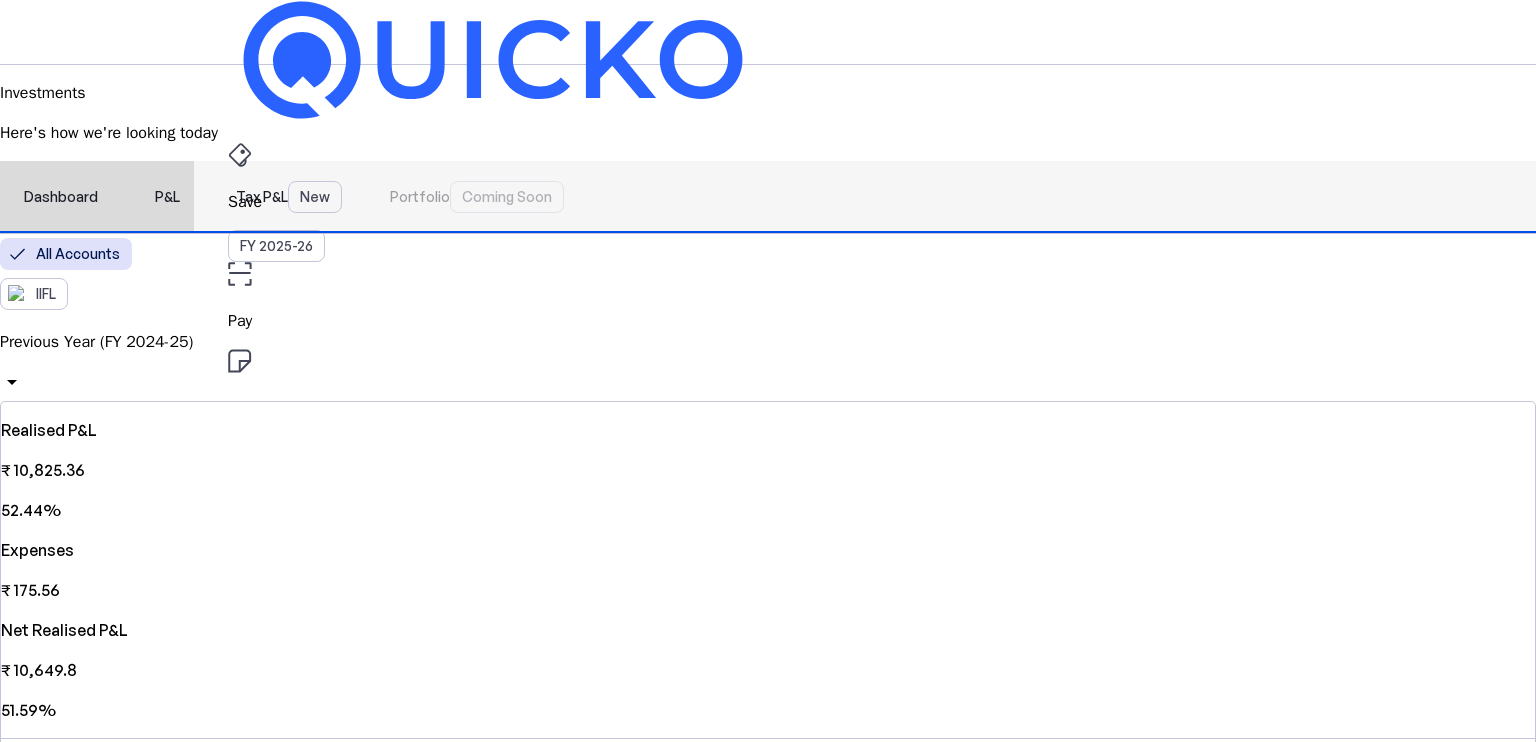 click on "Dashboard" at bounding box center [61, 197] 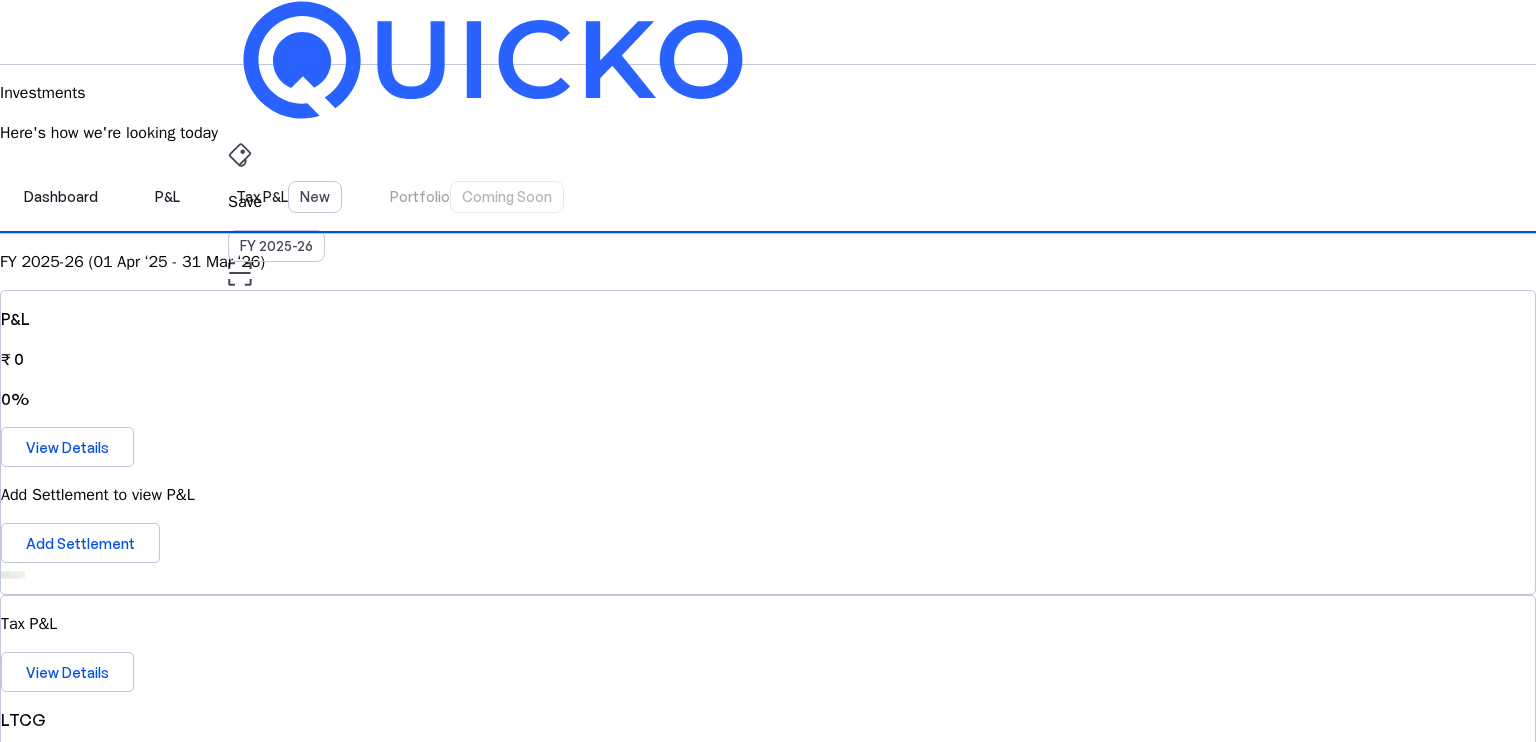 click on "Save FY [YEAR]-[YEAR]  Pay   File AY [YEAR]-[YEAR]  Investments  arrow_drop_down  HM   Upgrade  Investments Here's how we're looking today  Dashboard   P&L   Tax P&L  New  Portfolio  Coming Soon FY [YEAR]-[YEAR] ([DATE] ‘[YEAR] - [DATE] ‘[YEAR]) P&L ₹ 0 0% View Details Add Settlement to view P&L Add Settlement Tax P&L View Details LTCG ₹ 0 STCG ₹ 0 Intraday ₹ 0 F&O ₹ 0 Settlements 0 No Settlements Added Add Settlement category Investment Accounts Share your aggregate P&L and Portfolio for them to help you gain some actionable insights! IIFL [ACCOUNT_NUMBER] add  Connect Account  download_file  Coming soon  Download reports Get your aggregate P&L details all laid out in a uniform, readable and clean document download_file  Download  supervised_user_circle  Coming soon  Share with your accountant Share your aggregate P&L and Portfolio for them to help you gain some actionable insights! settings  Manage Access  © Quicko Infosoft Private Limited Built with favorite from [CITY]" at bounding box center (768, 1120) 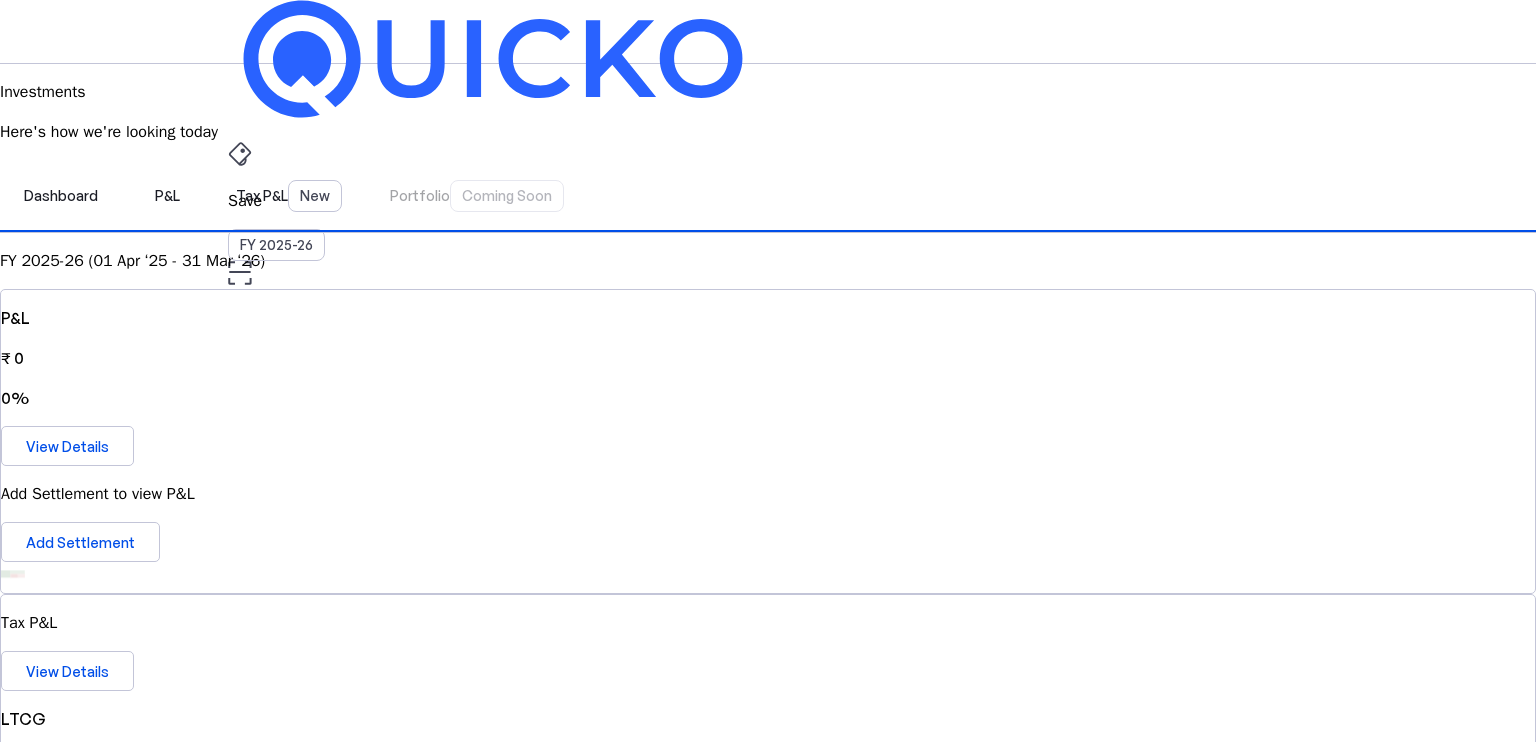 scroll, scrollTop: 0, scrollLeft: 0, axis: both 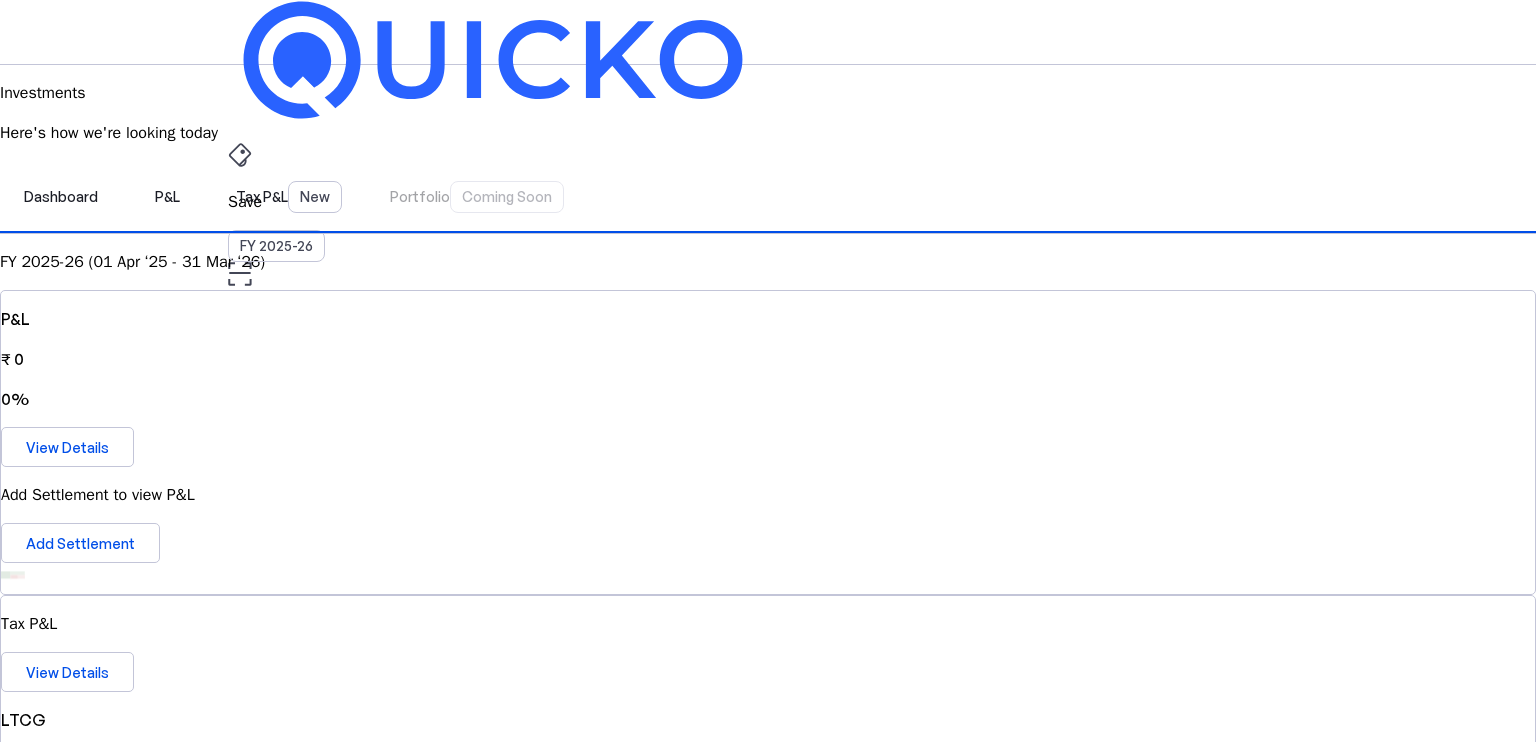 click on "AY 2025-26" at bounding box center [277, 452] 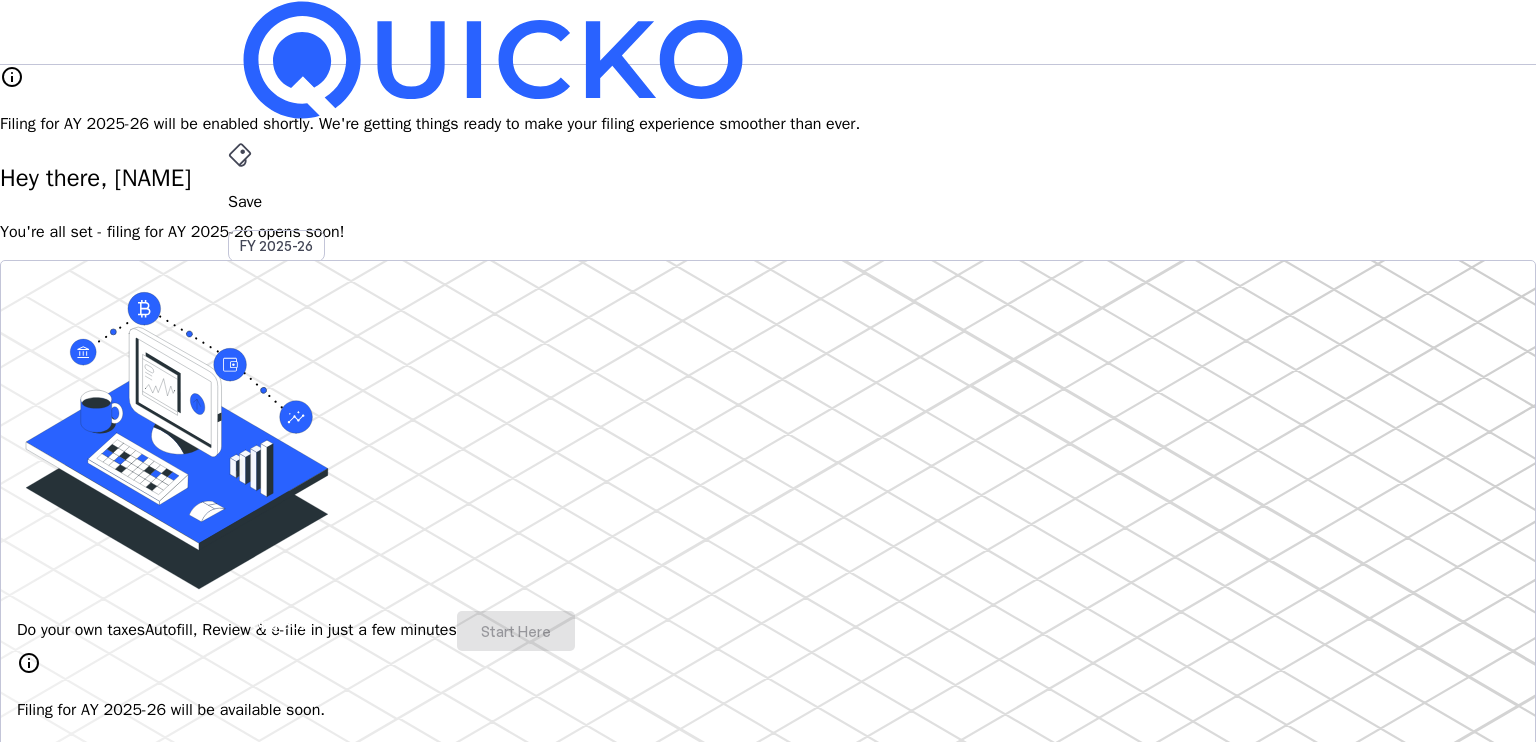 click on "AY 2025-26" at bounding box center (277, 452) 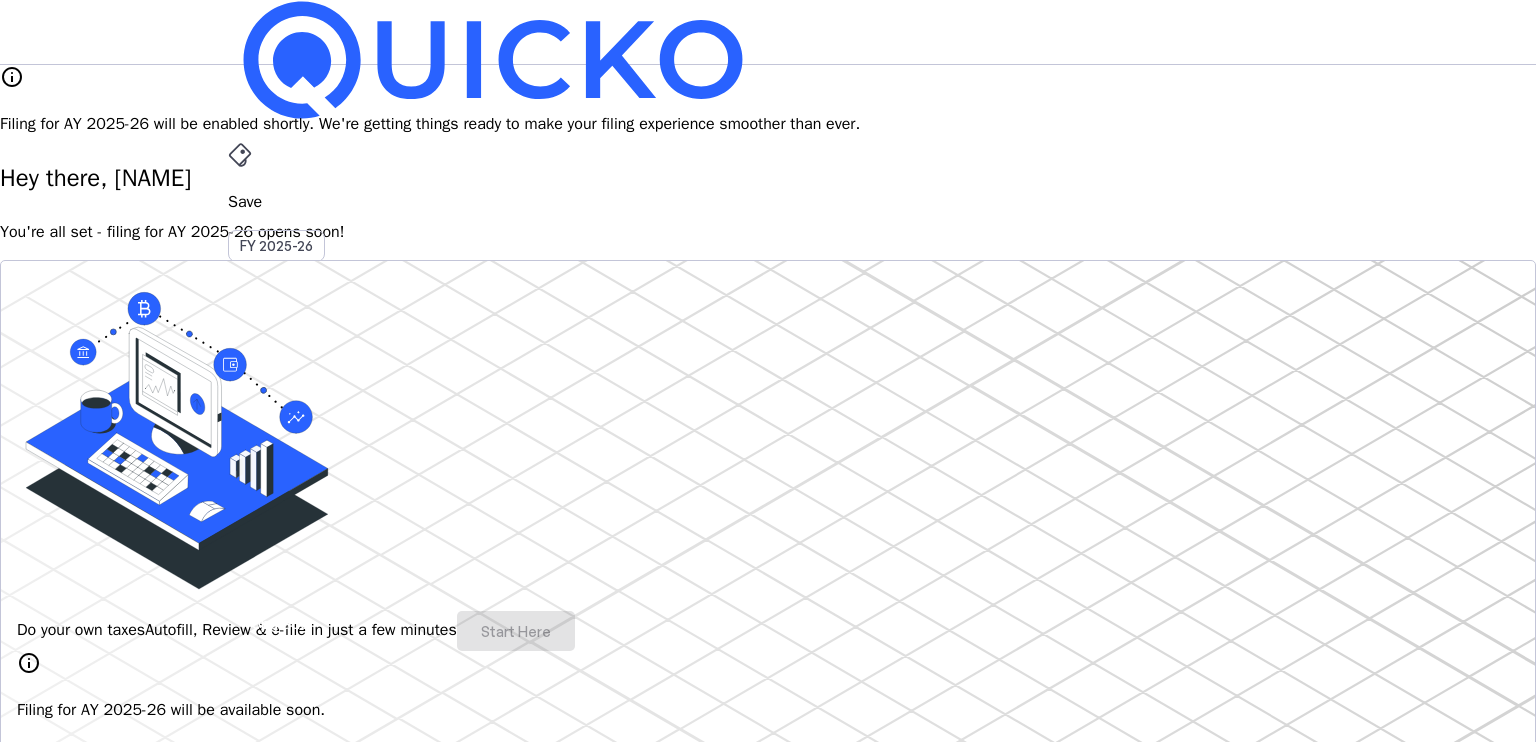 click on "arrow_drop_down" at bounding box center [240, 536] 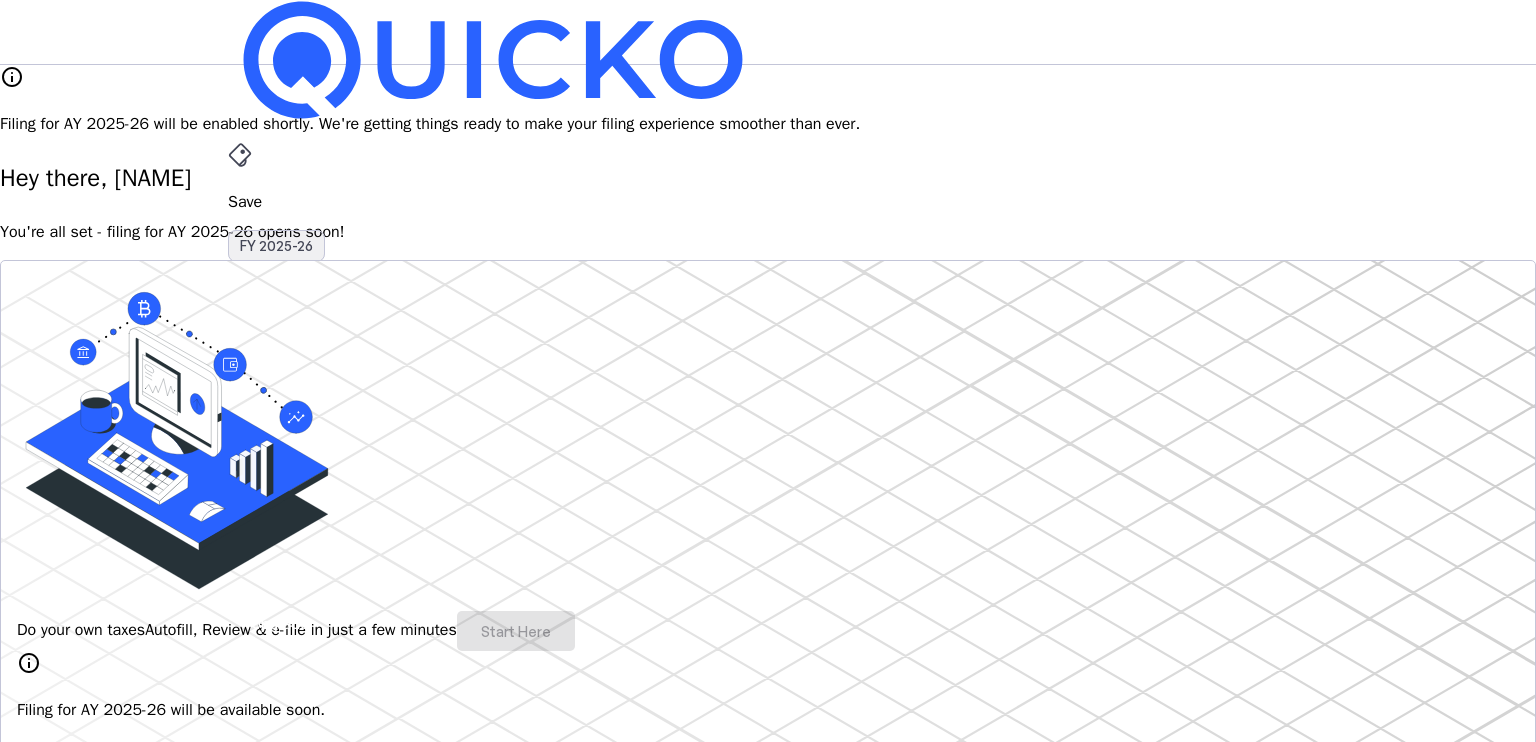 click on "FY 2025-26" at bounding box center (276, 246) 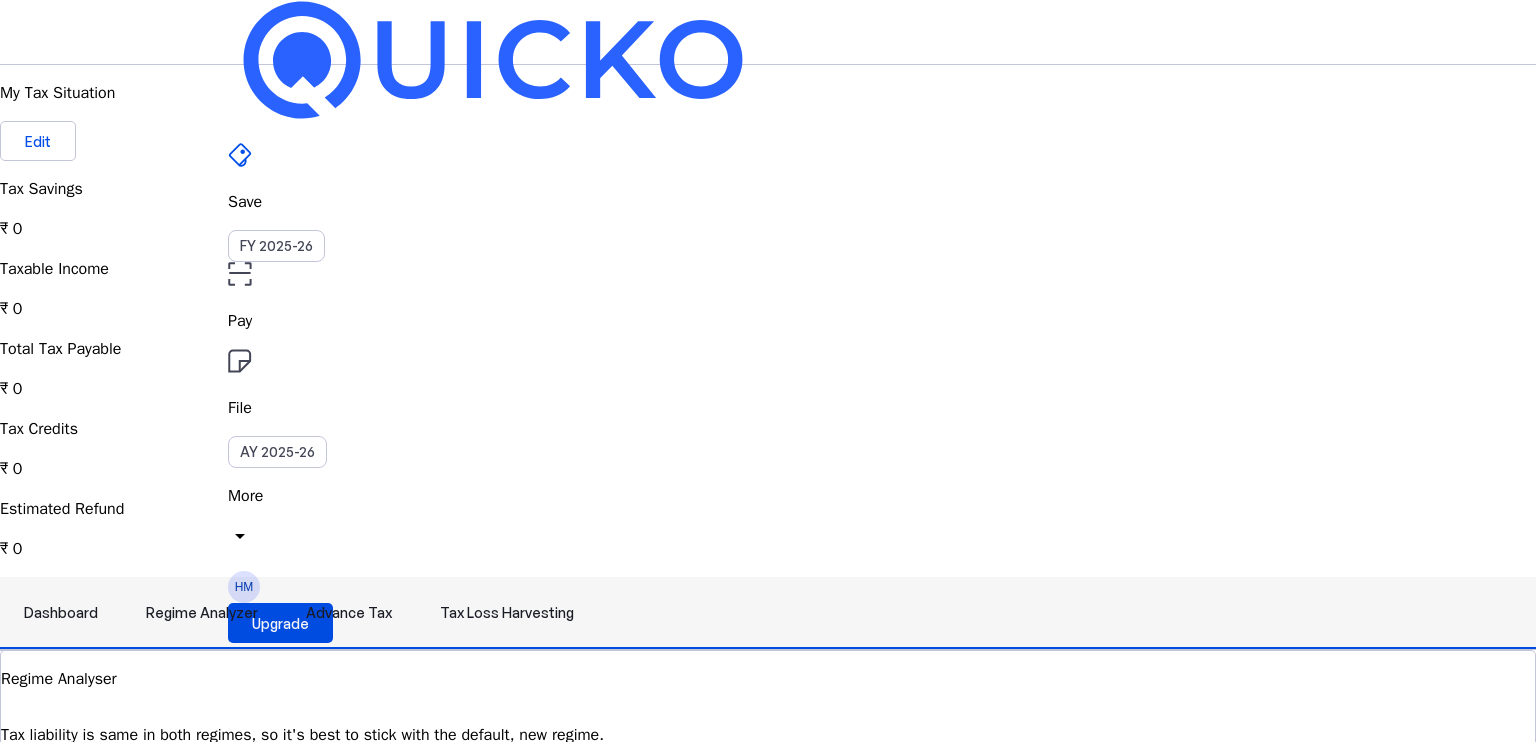 click on "Regime Analyzer" at bounding box center [202, 613] 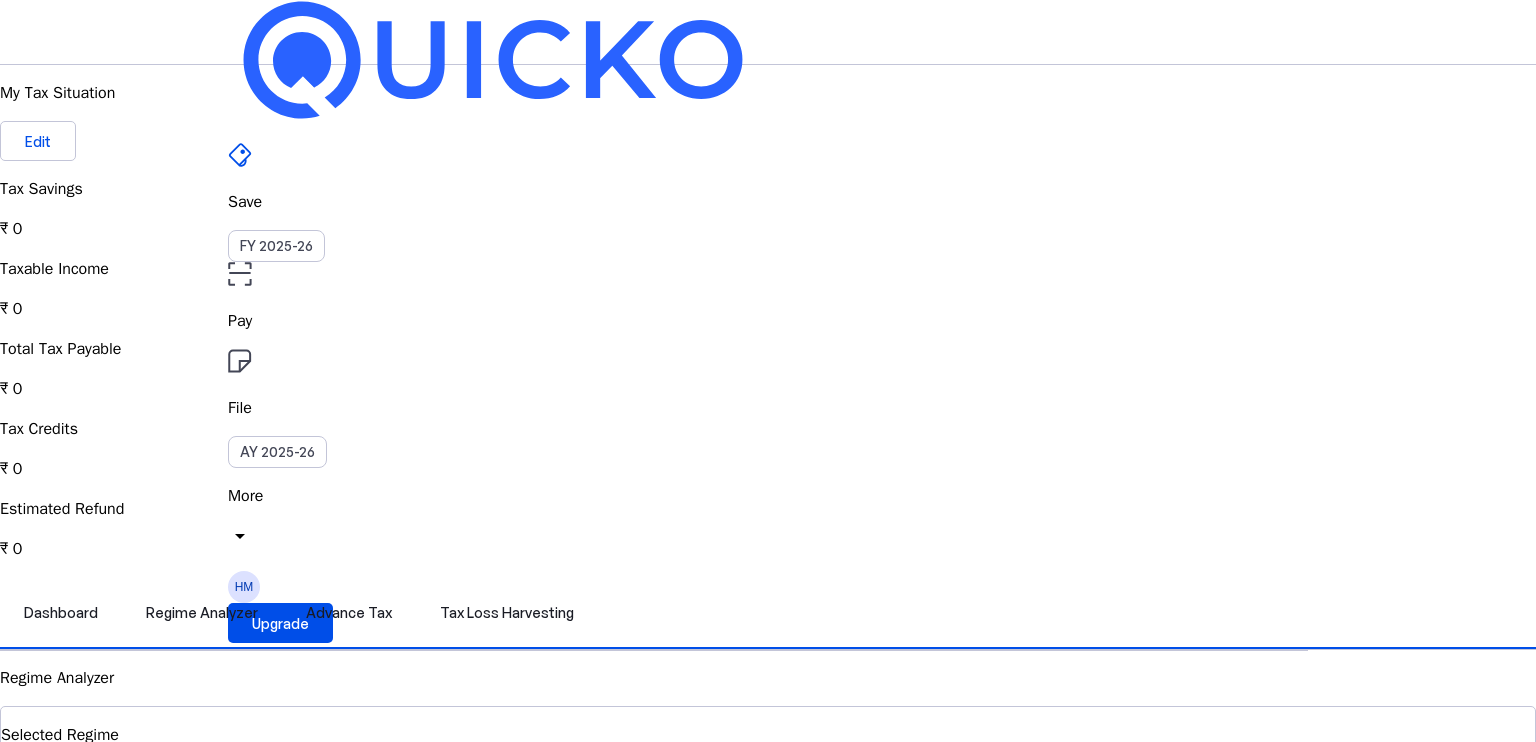 click on "Pay" at bounding box center (768, 321) 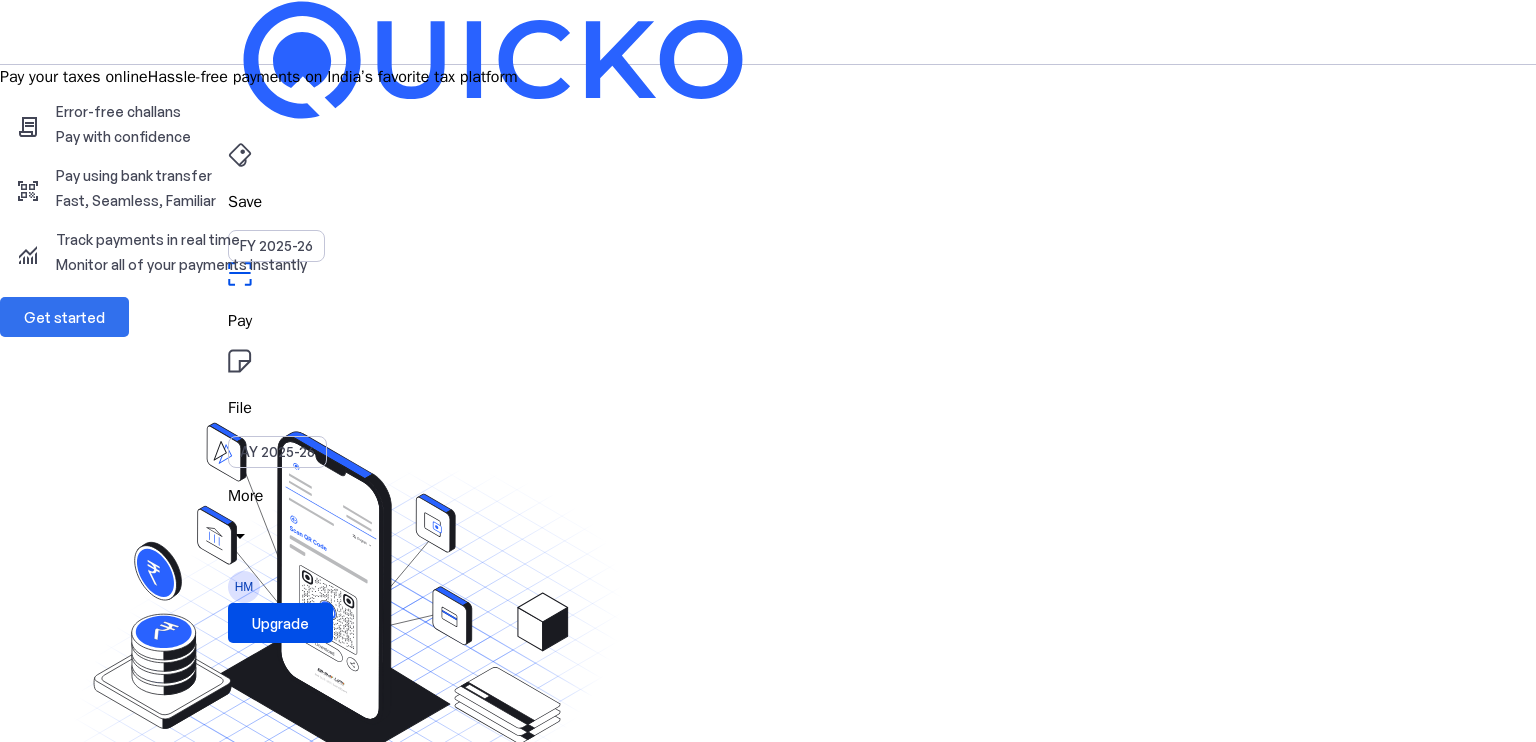 click at bounding box center [64, 317] 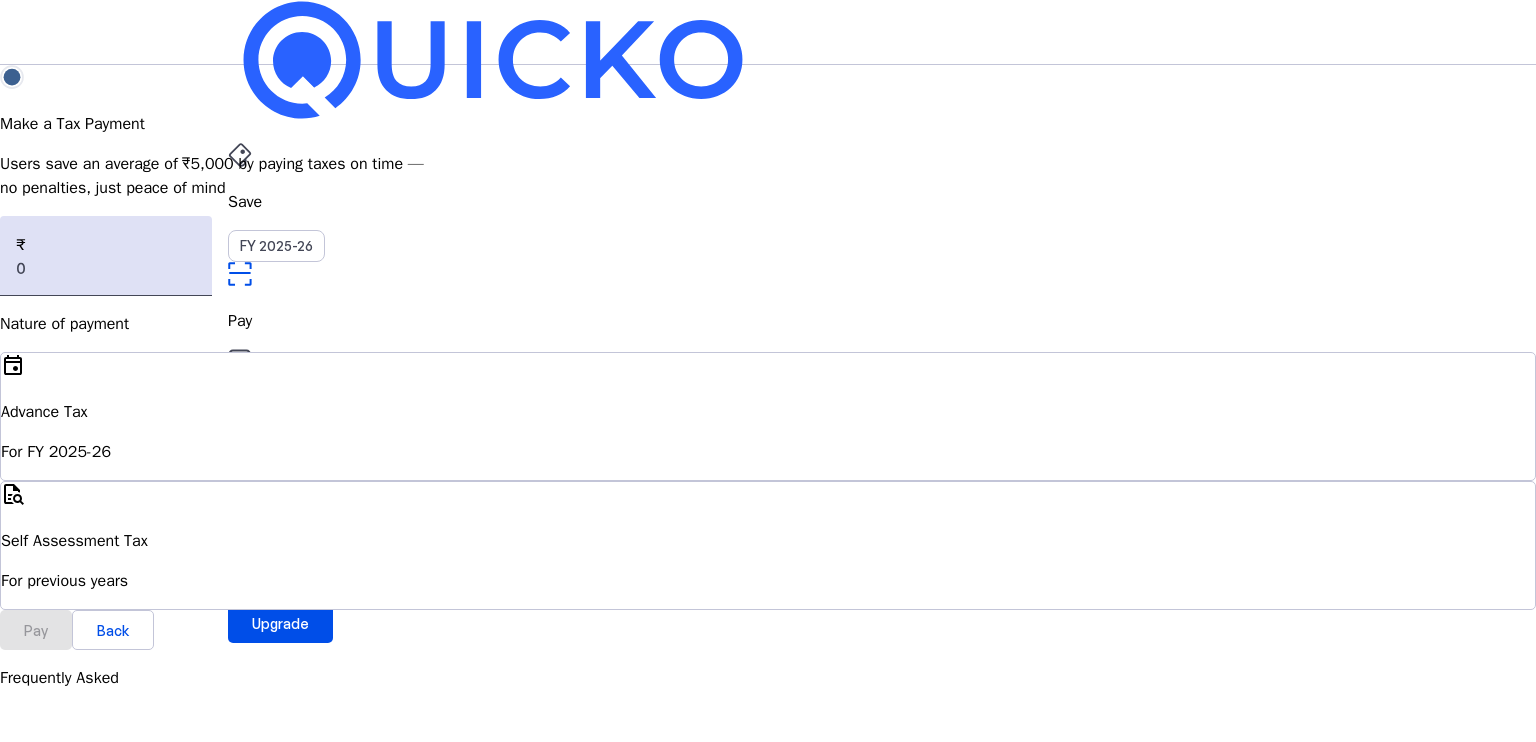 click on "File" at bounding box center [768, 202] 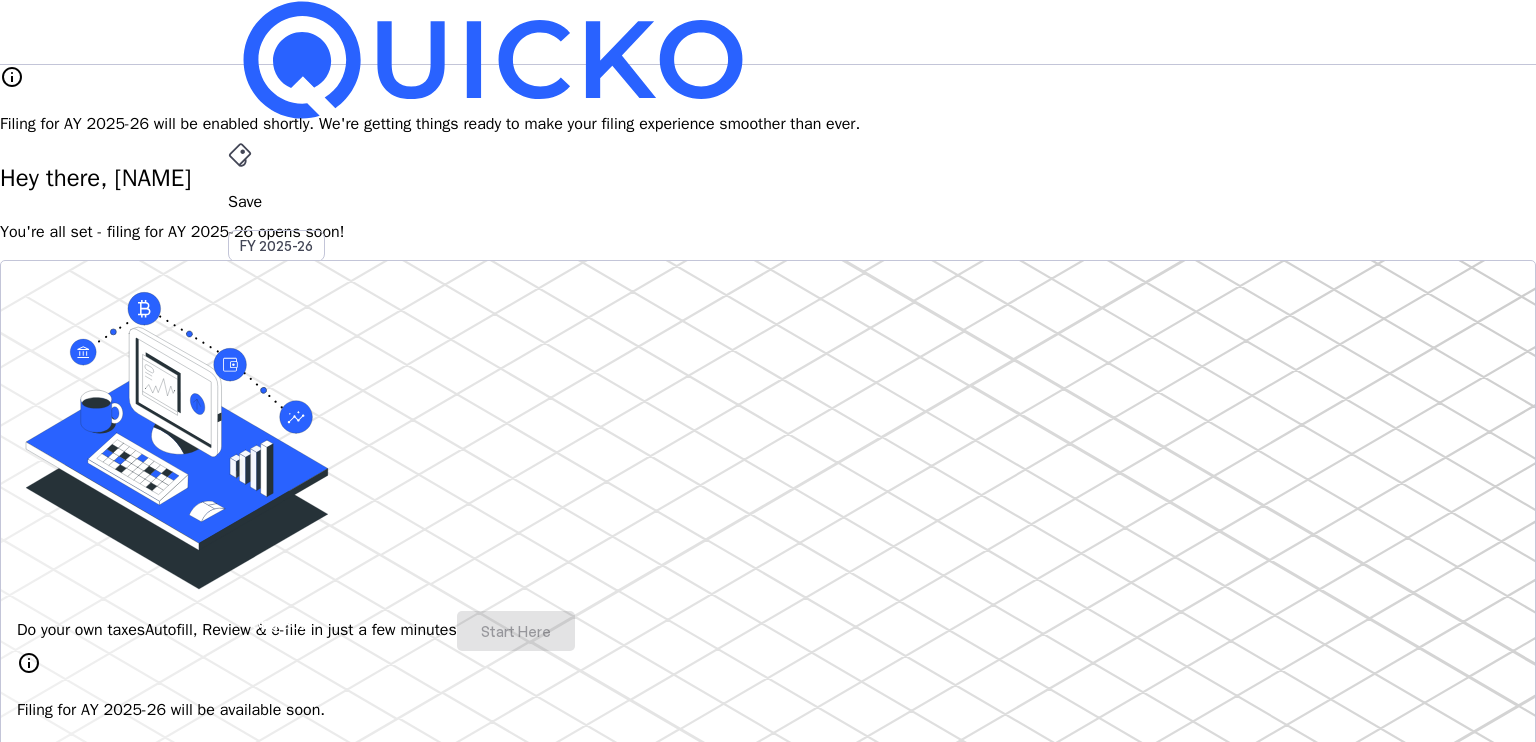 click at bounding box center [493, 60] 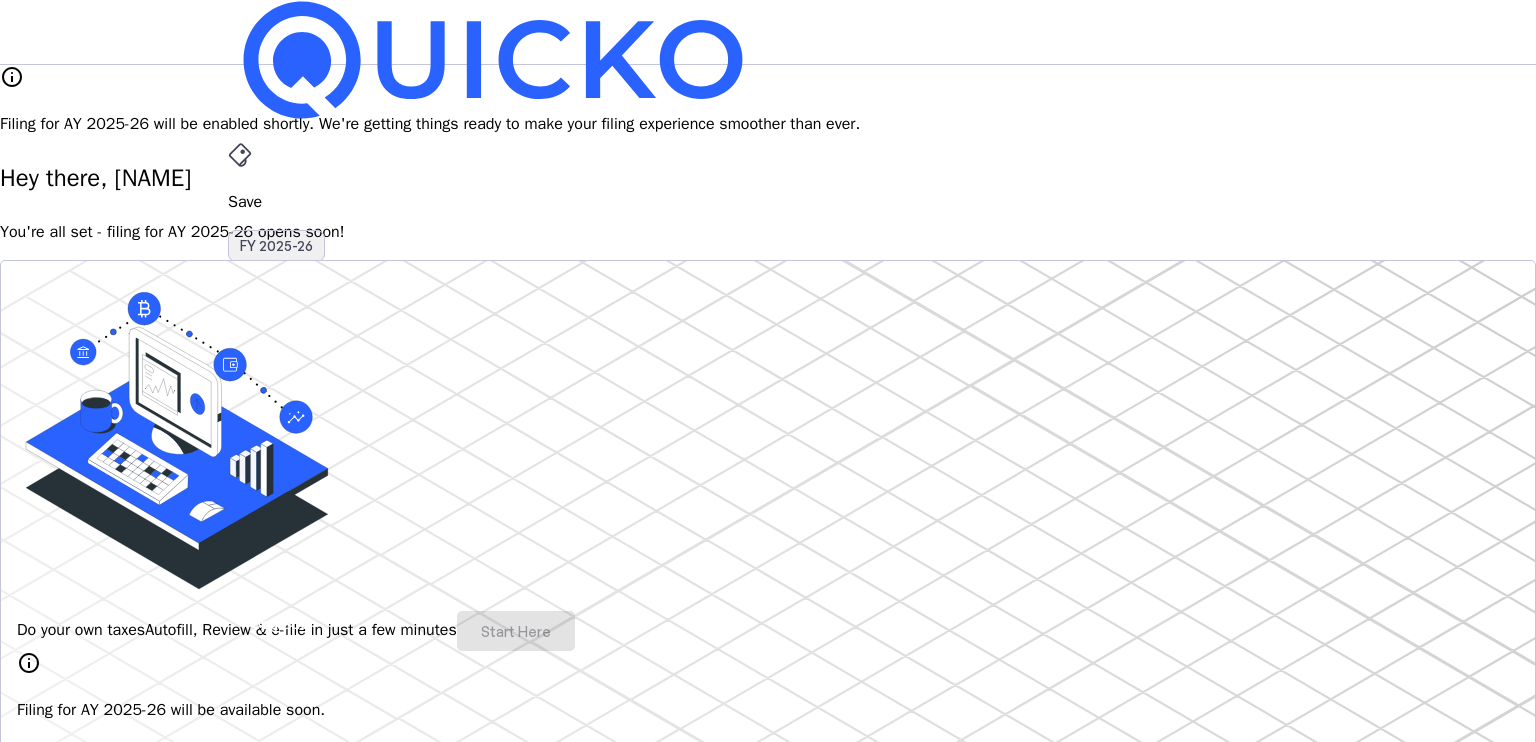 click on "FY 2025-26" at bounding box center (276, 246) 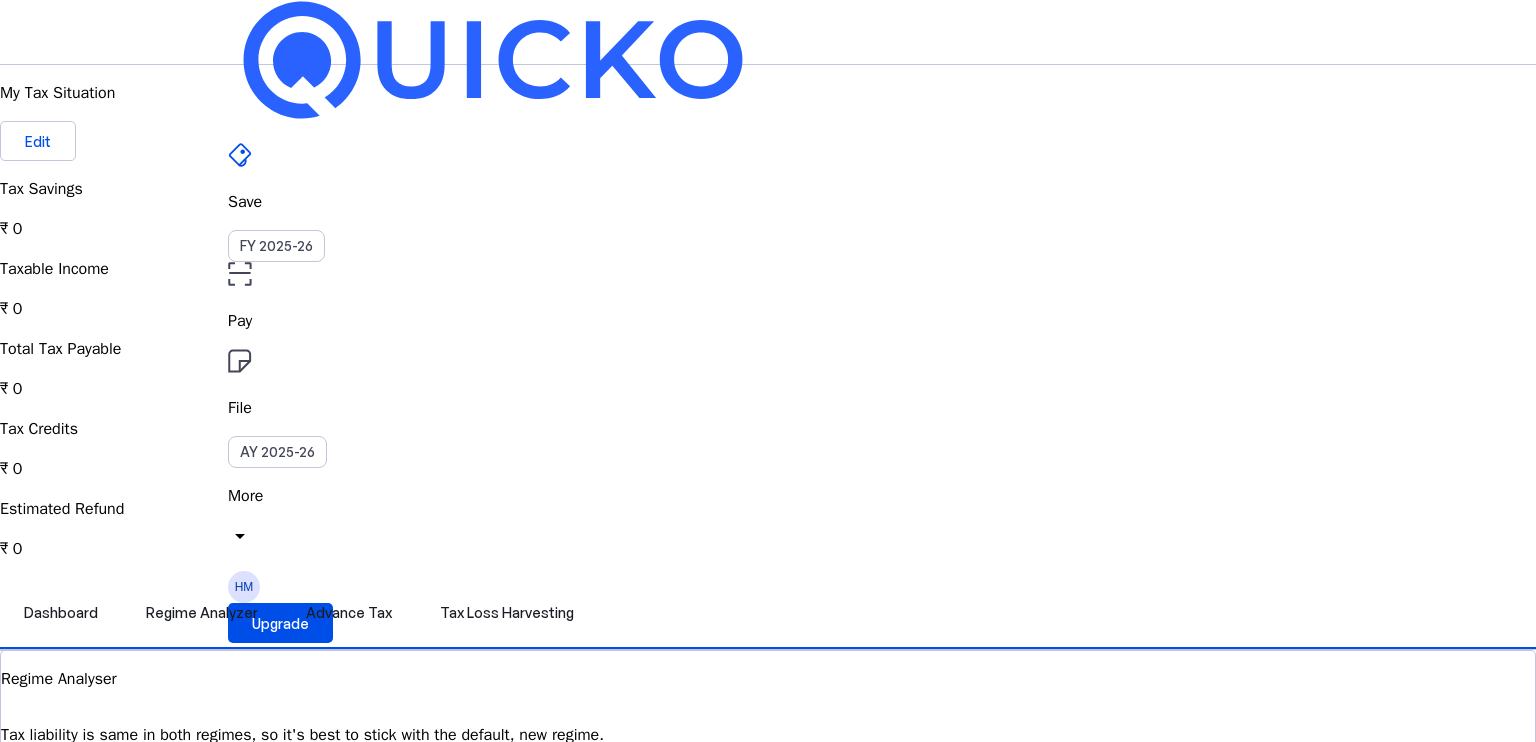 click on "File" at bounding box center (768, 321) 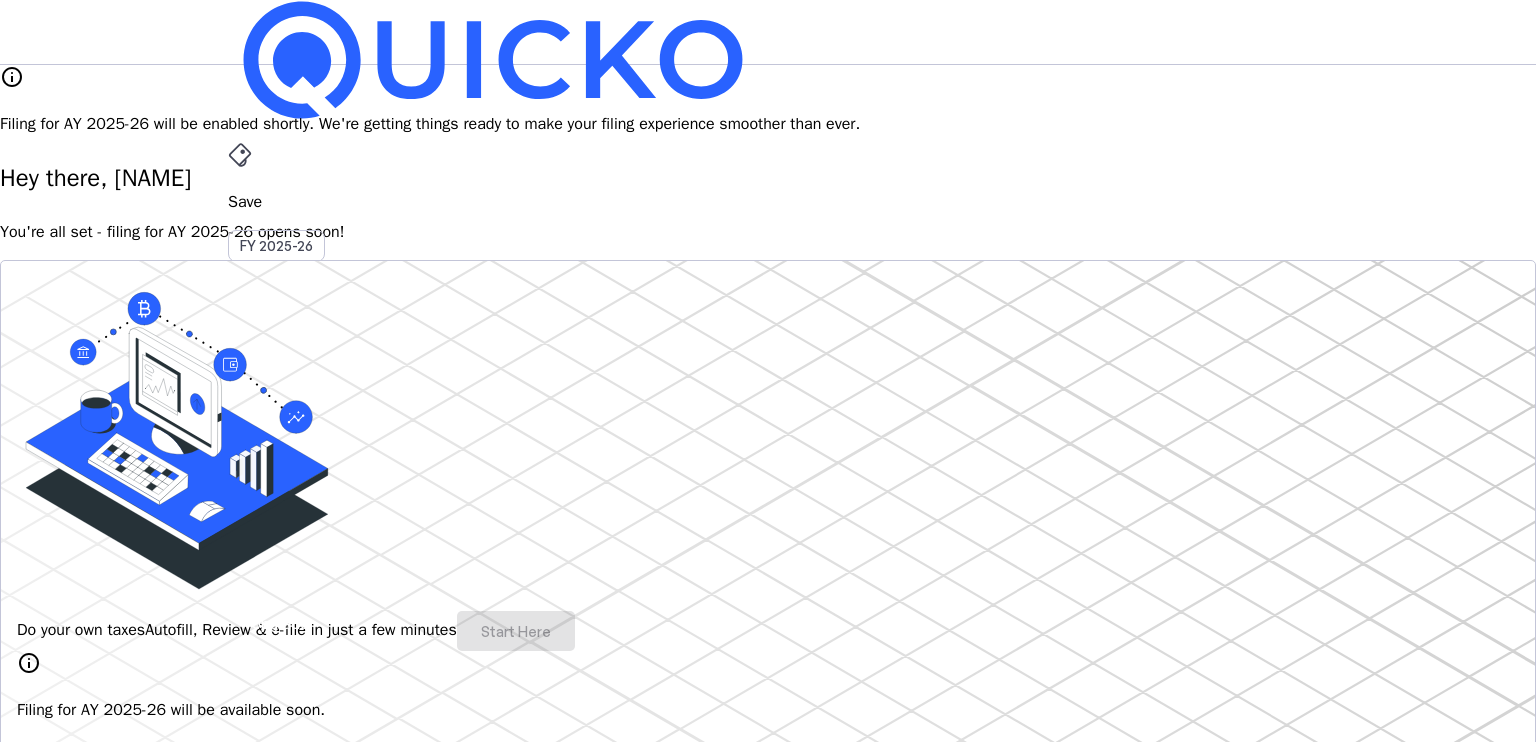 click on "File" at bounding box center (768, 408) 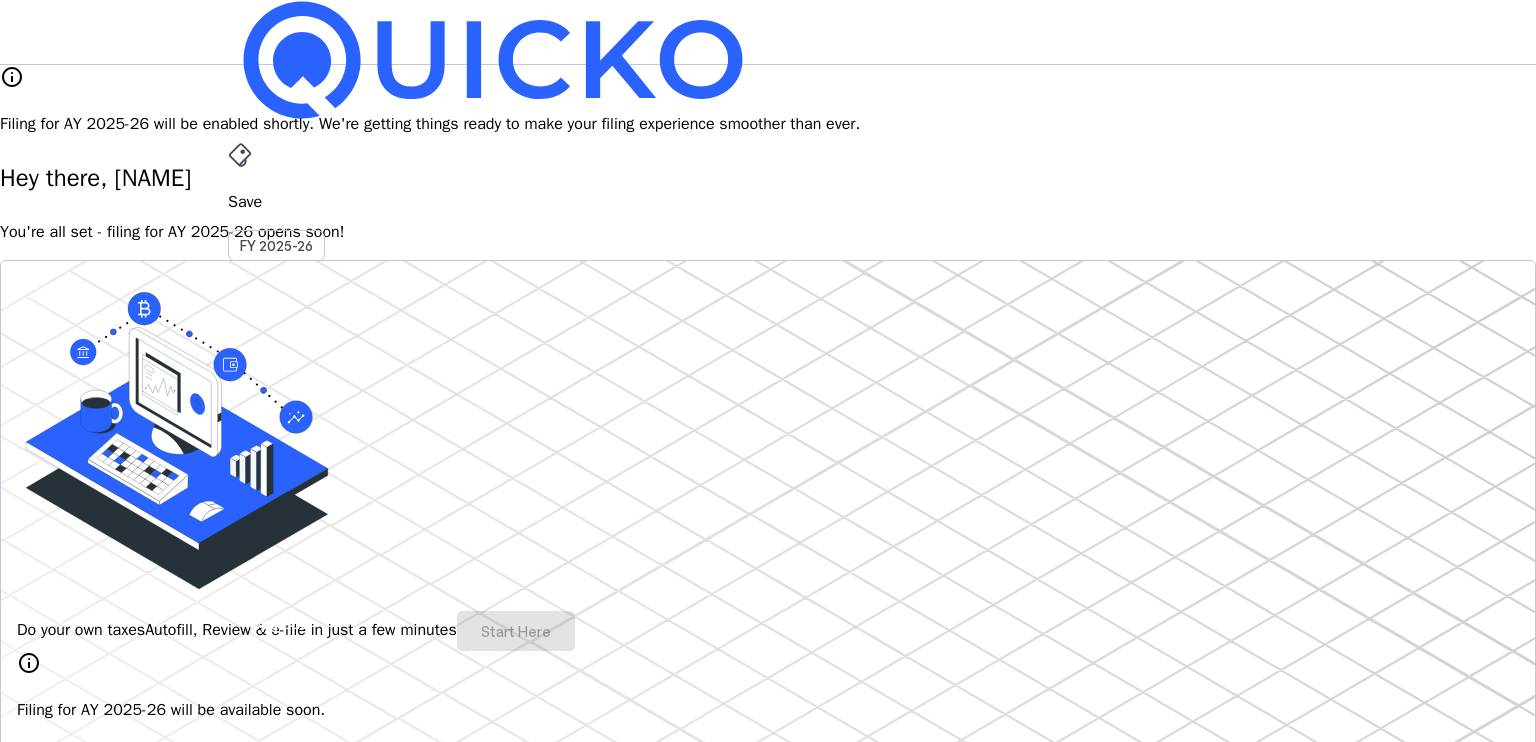 click on "AY 2025-26" at bounding box center (277, 452) 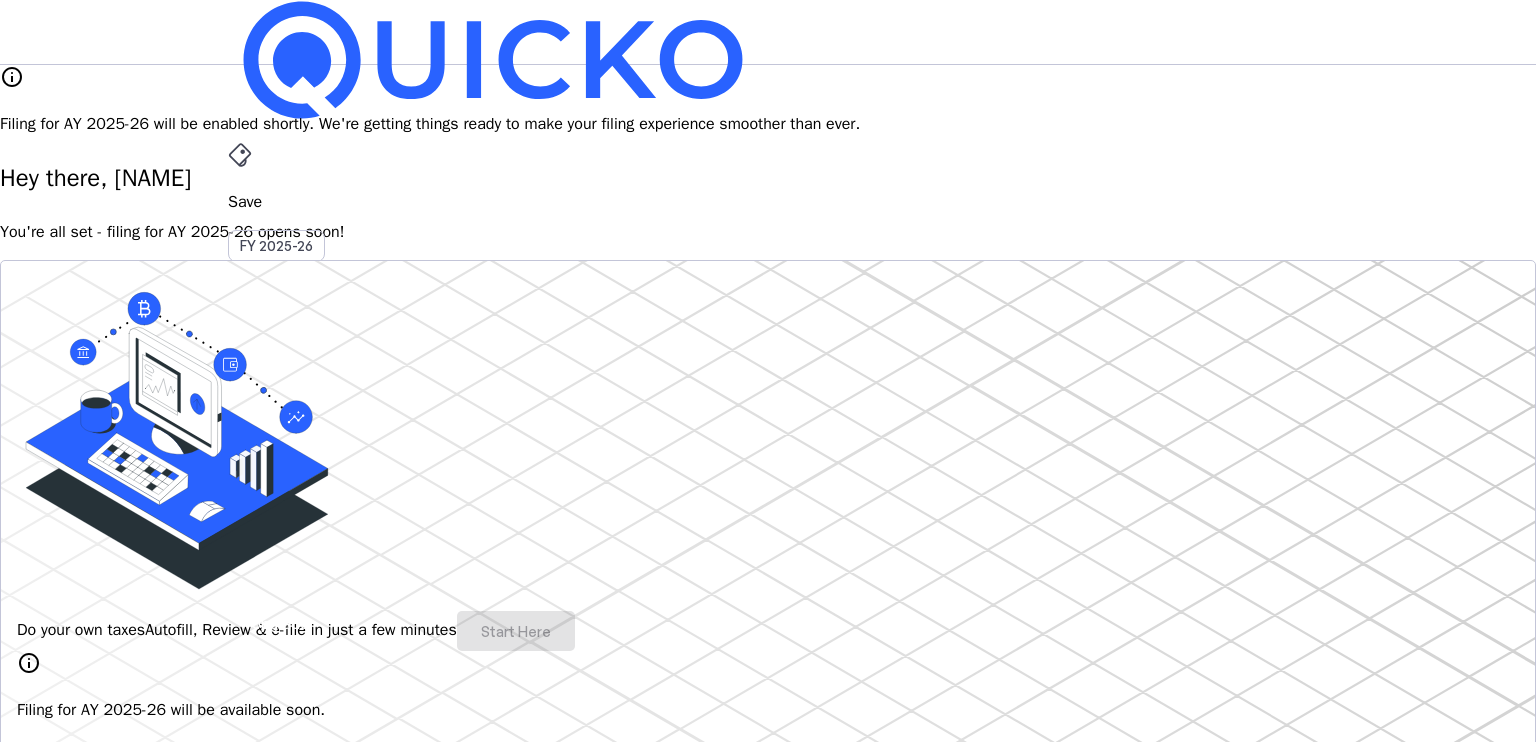 click on "Save FY [YEAR]-[YEAR]  Pay   File AY [YEAR]-[YEAR]  More  arrow_drop_down  HM   Upgrade  info Filing for AY [YEAR]-[YEAR] will be enabled shortly. We're getting things ready to make your filing experience smoother than ever.  Hey there, [NAME]   You're all set - filing for AY [YEAR]-[YEAR] opens soon!   Do your own taxes   Autofill, Review & e-file in just a few minutes   Start Here  info Filing for AY [YEAR]-[YEAR] will be available soon.   4.8/5 | [NUMBER] reviews   We do your taxes   Expert will prepare, review & e-file your tax return, making sure nothing gets missed.   Explore   Benefits of filing on Quicko  Fetch everything using Autofill Automatically retrieve your income, deductions, tax credits & losses directly from ITD. No need of any forms! Connect to multiple apps In just a few clicks, seamlessly fetch all your trades directly from your broker and ensure accurate reporting. Get Personalized Insights Gain full visibility into the computation. Easily view and understand how your taxes are calculated.  Explore  Upgrade to Elite" at bounding box center (768, 1670) 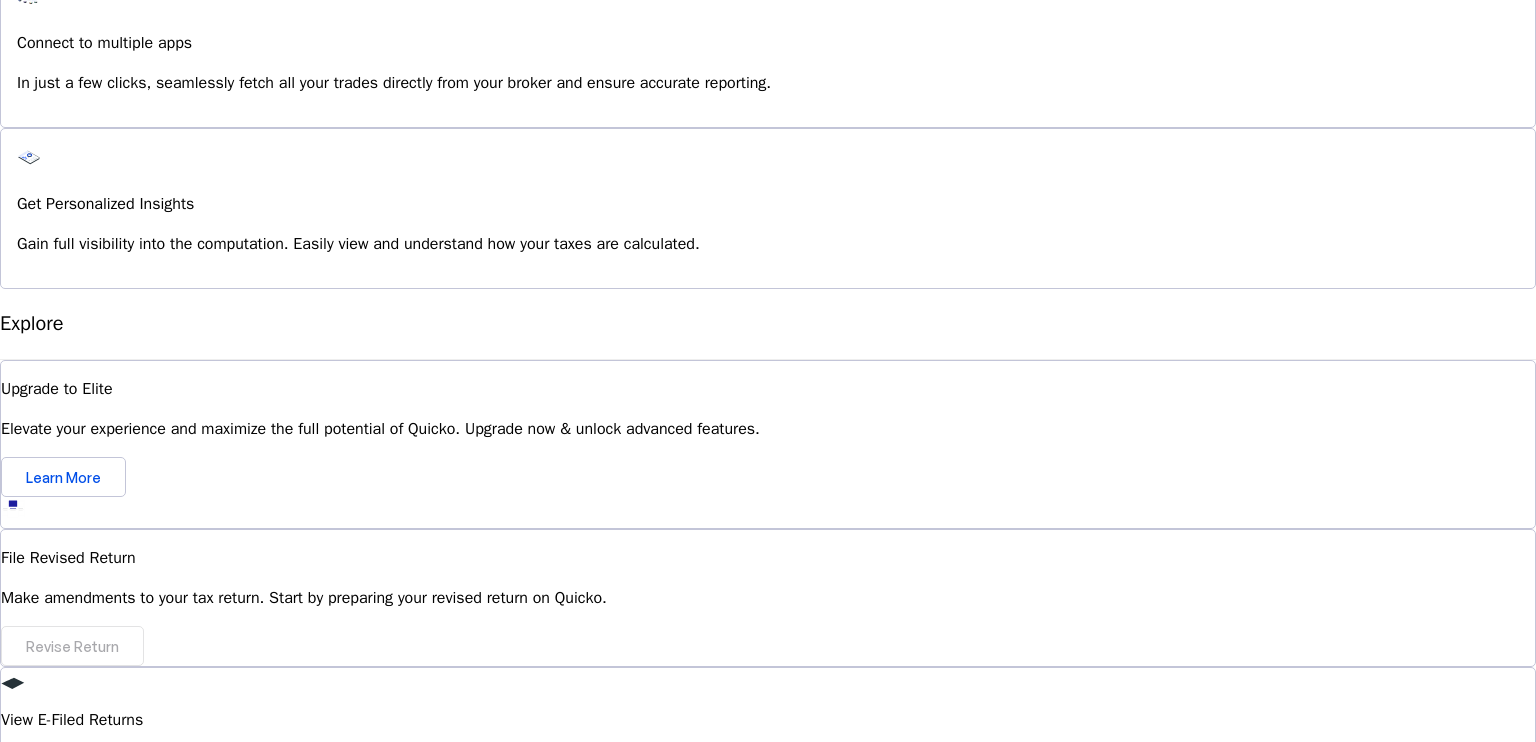 scroll, scrollTop: 1764, scrollLeft: 0, axis: vertical 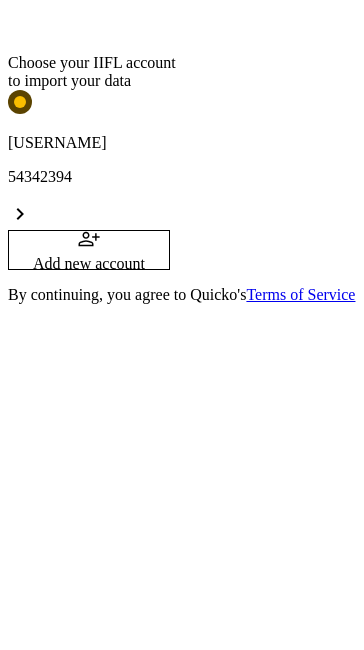 click on "chevron_right" at bounding box center [20, 214] 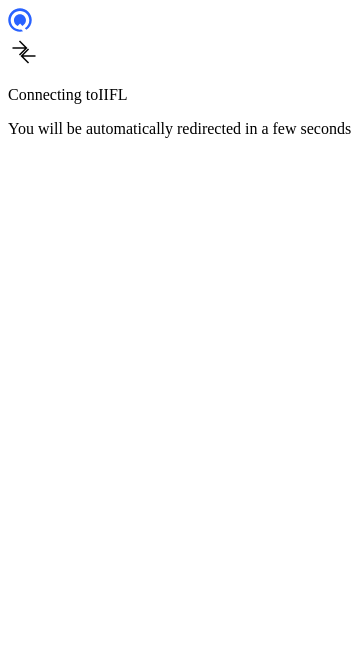 scroll, scrollTop: 0, scrollLeft: 0, axis: both 